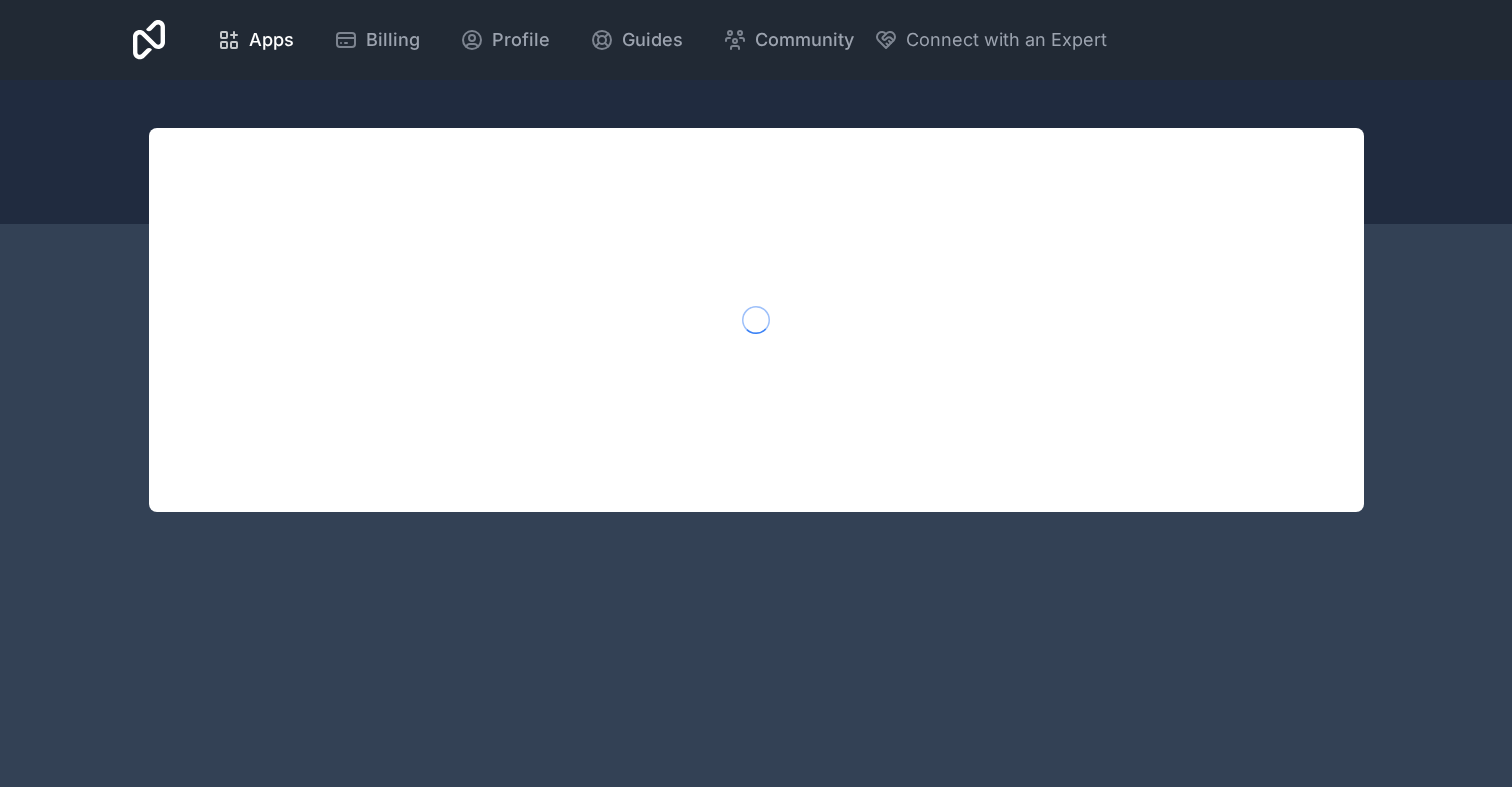scroll, scrollTop: 0, scrollLeft: 0, axis: both 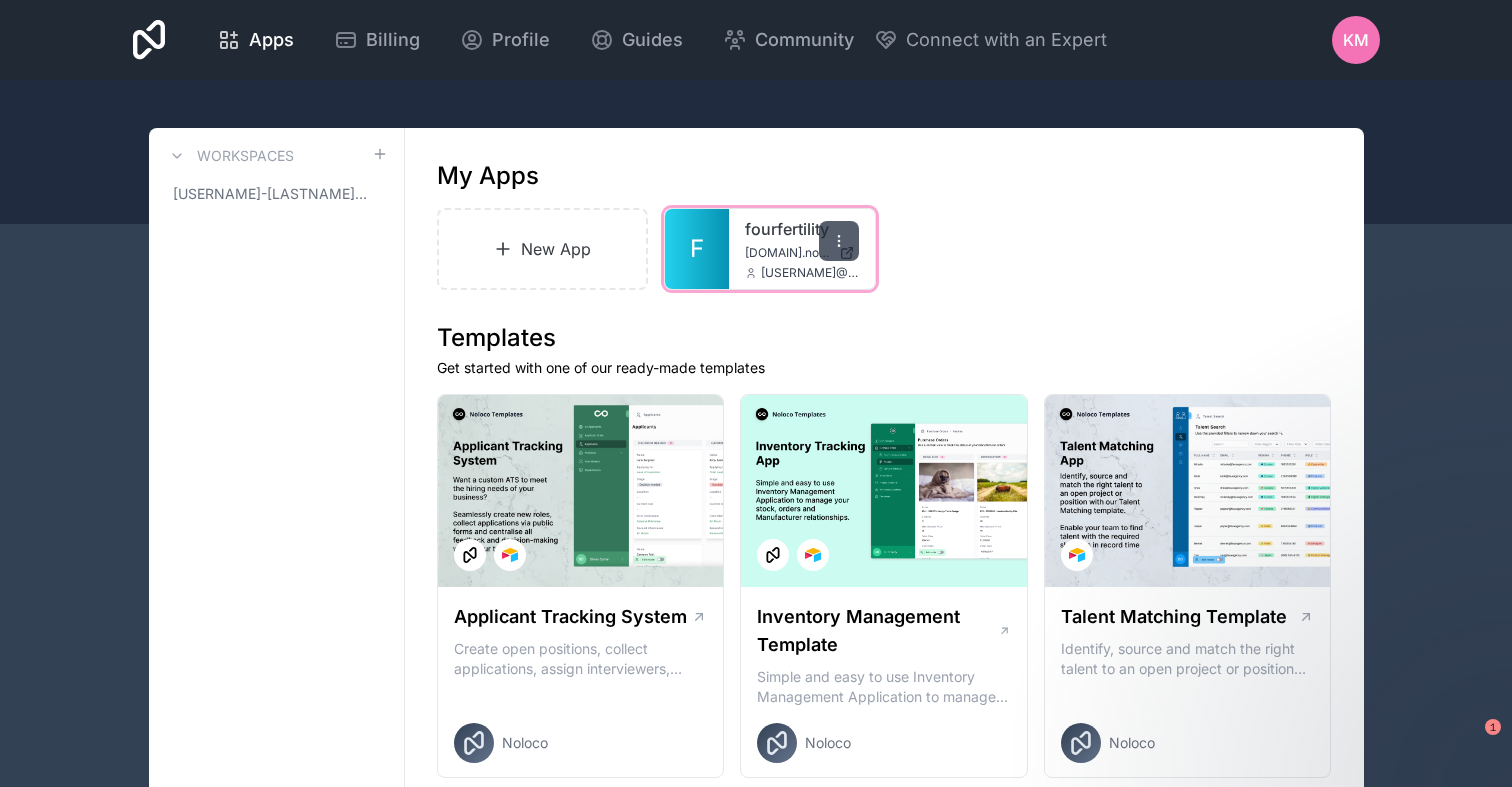 click 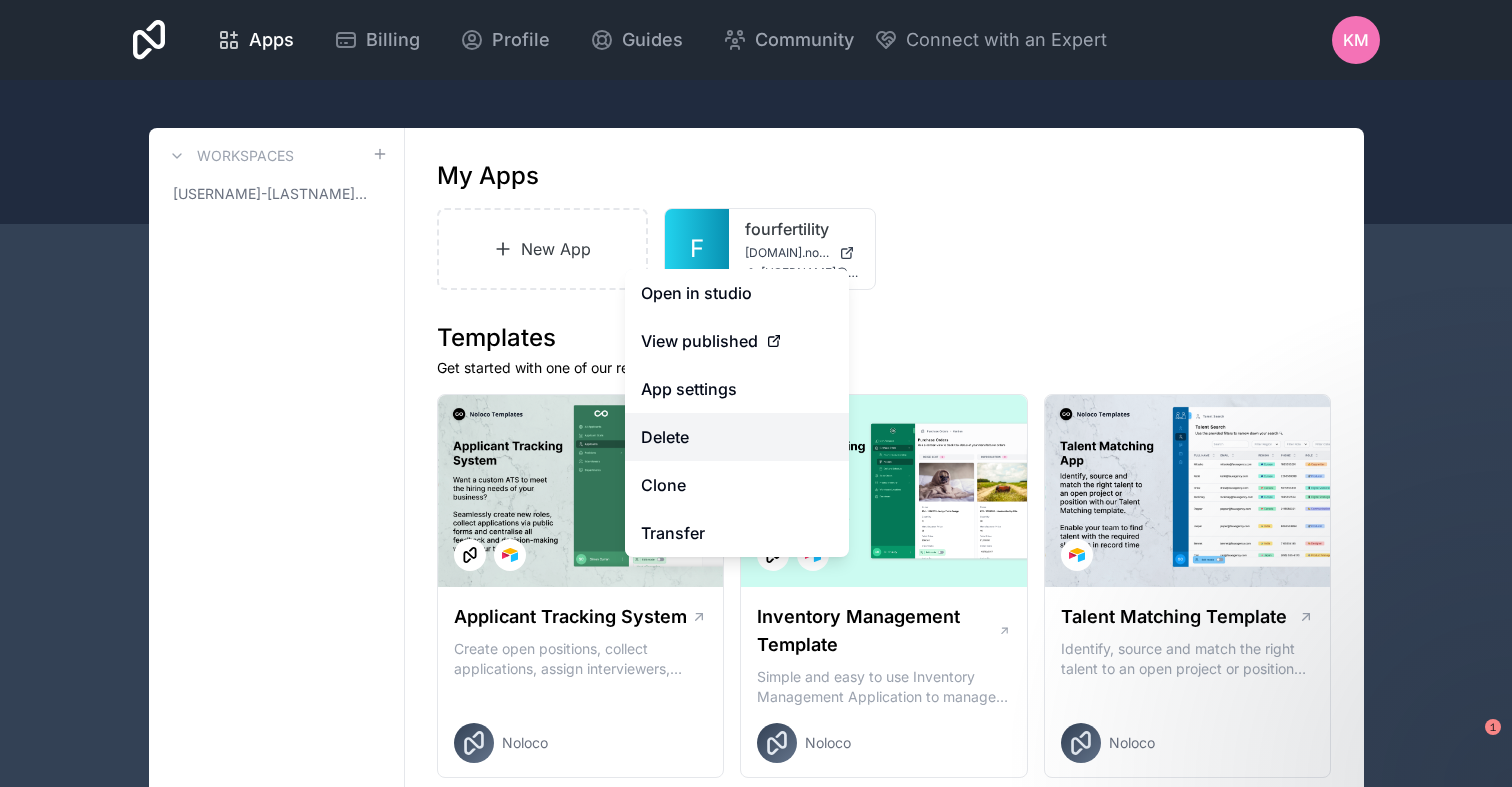 click on "Delete" at bounding box center [737, 437] 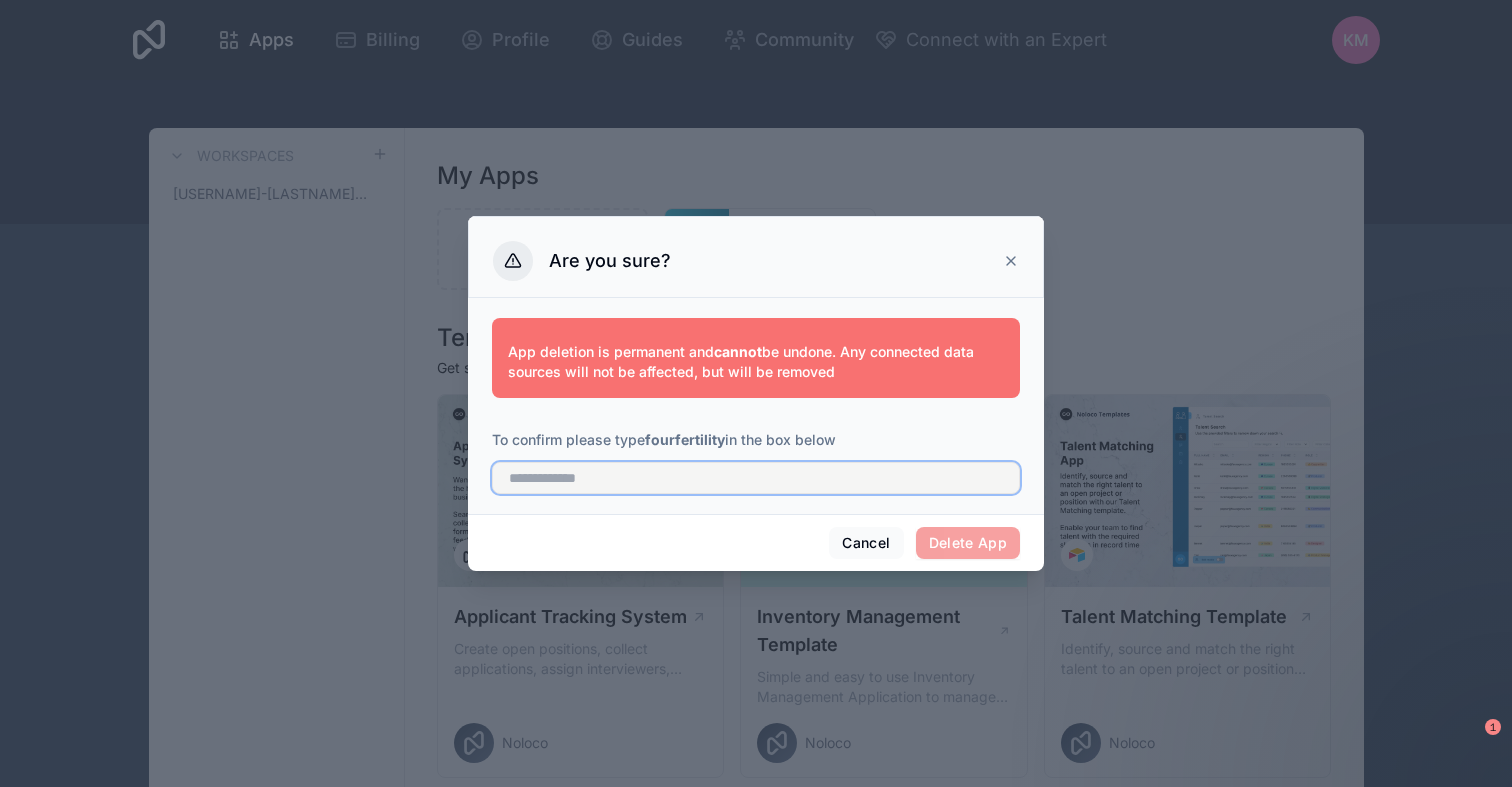 click at bounding box center (756, 478) 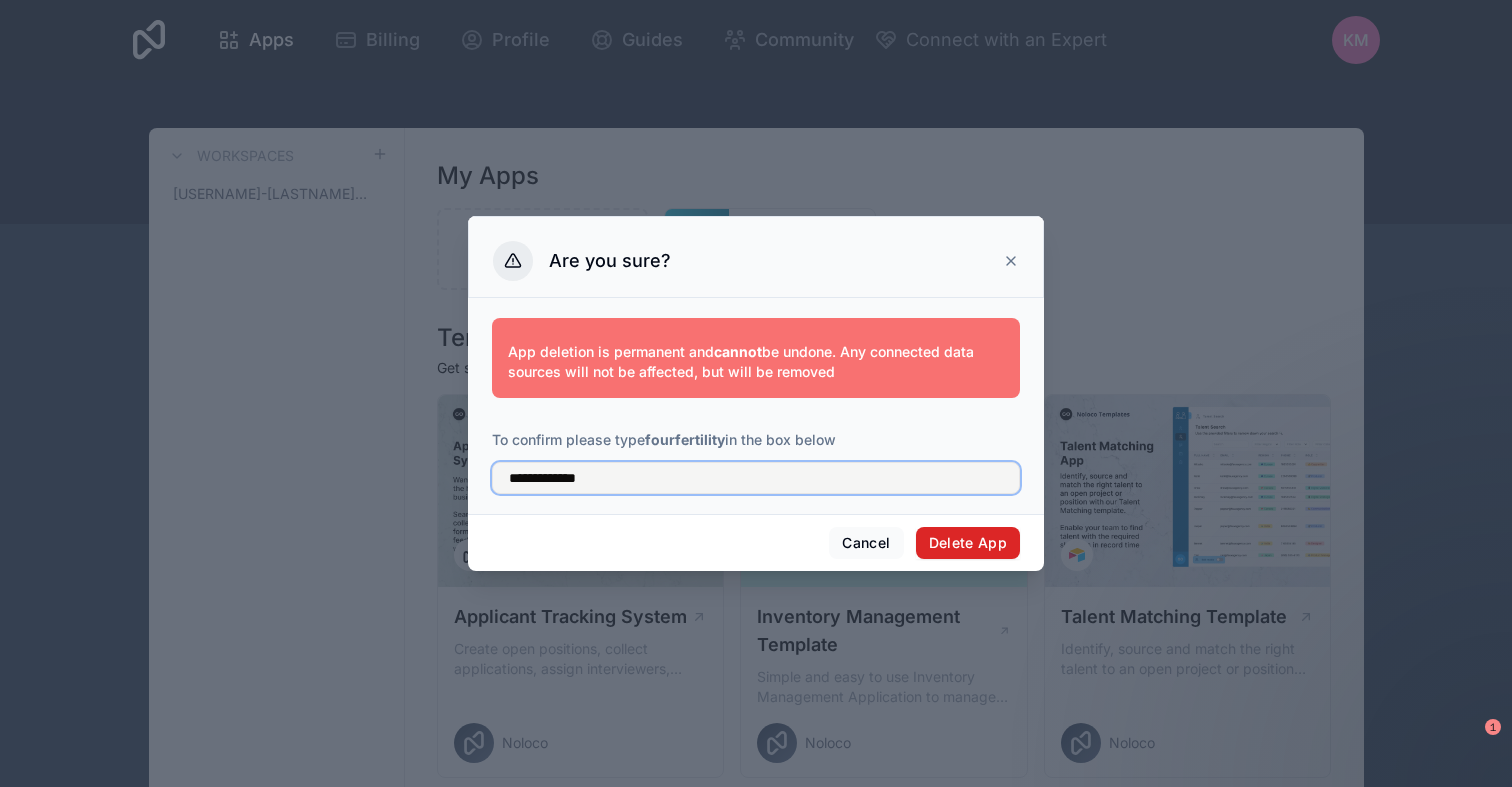type on "**********" 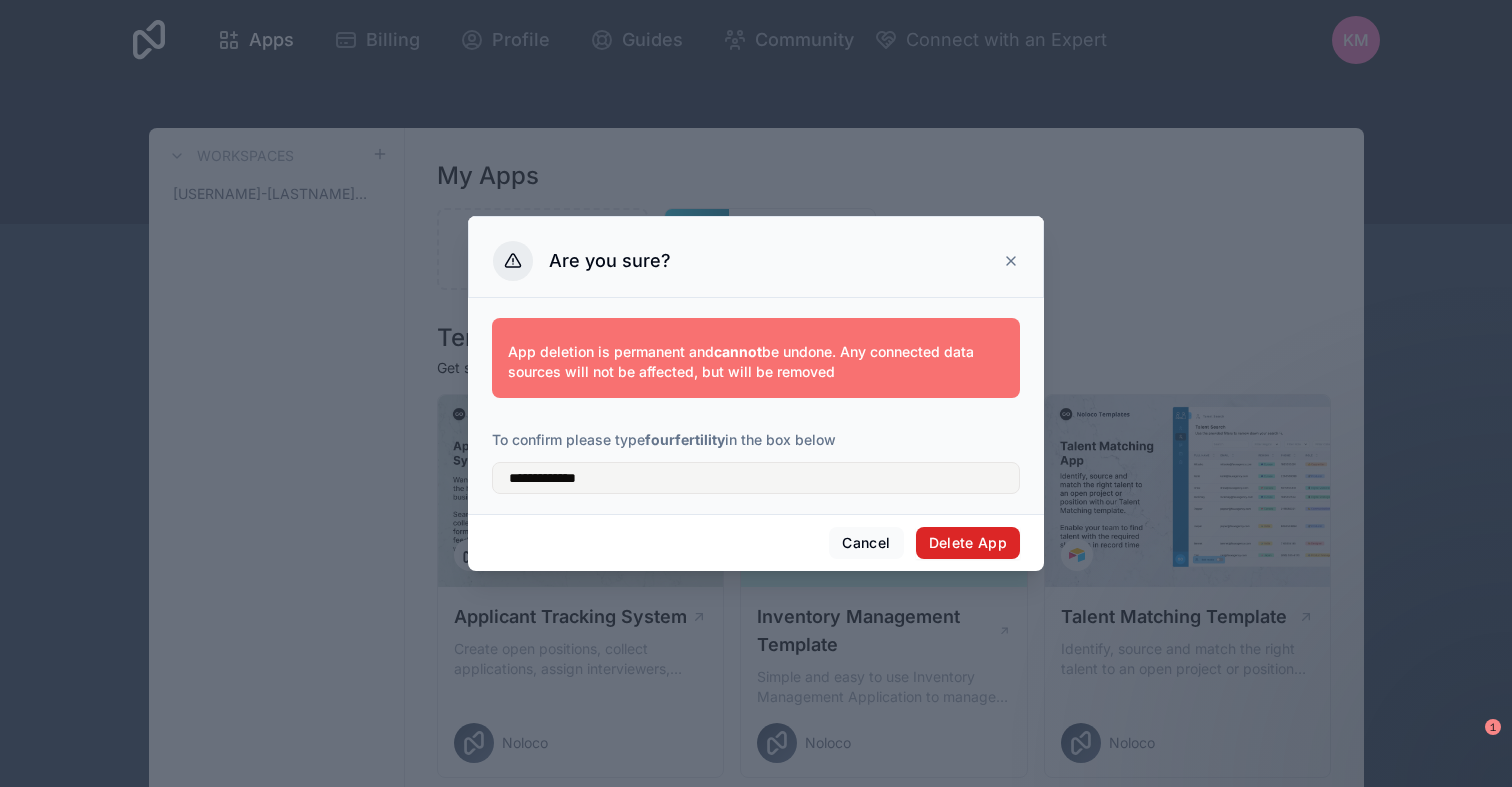 click on "Delete App" at bounding box center (968, 543) 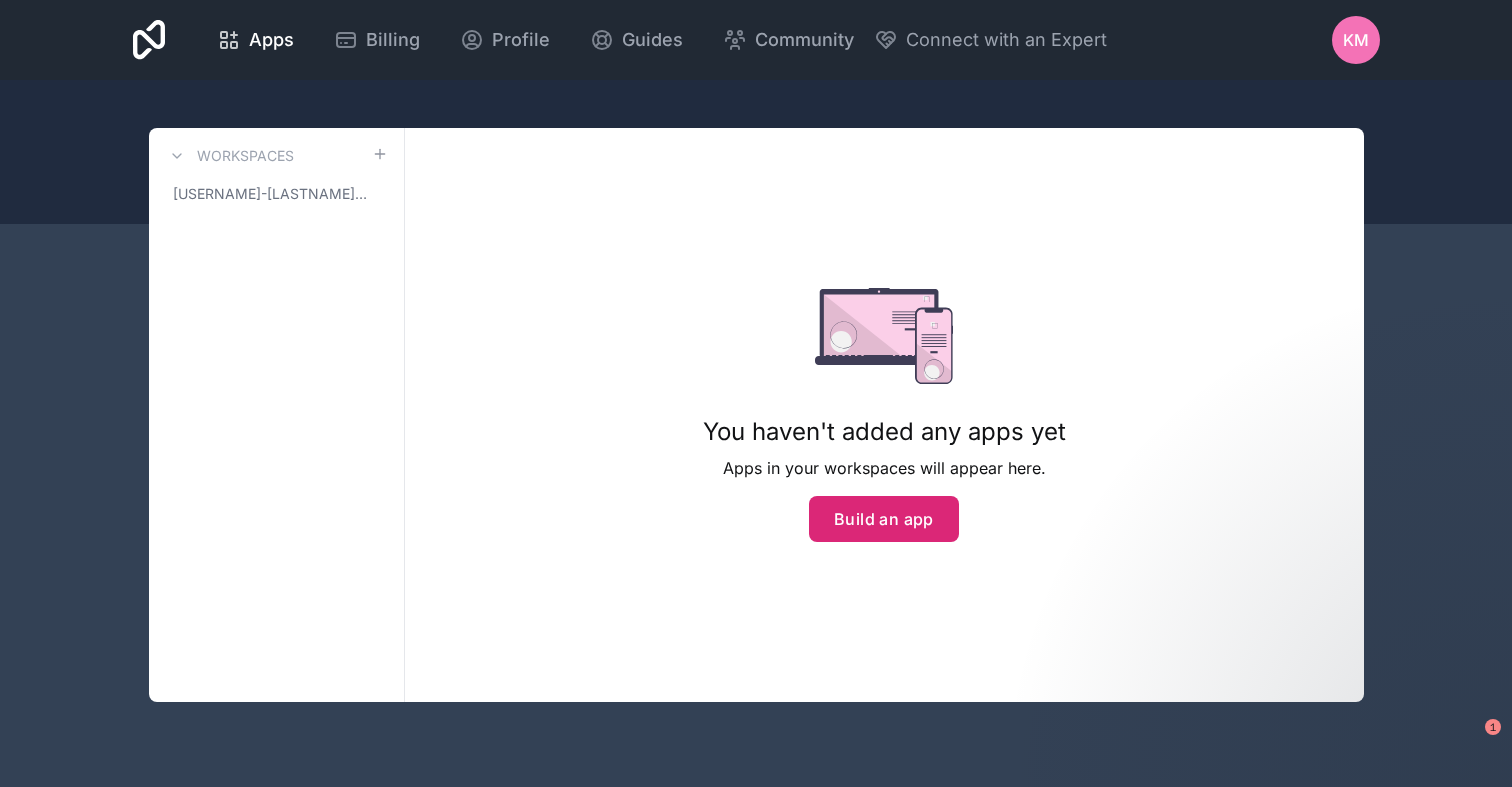 click on "Build an app" at bounding box center (884, 519) 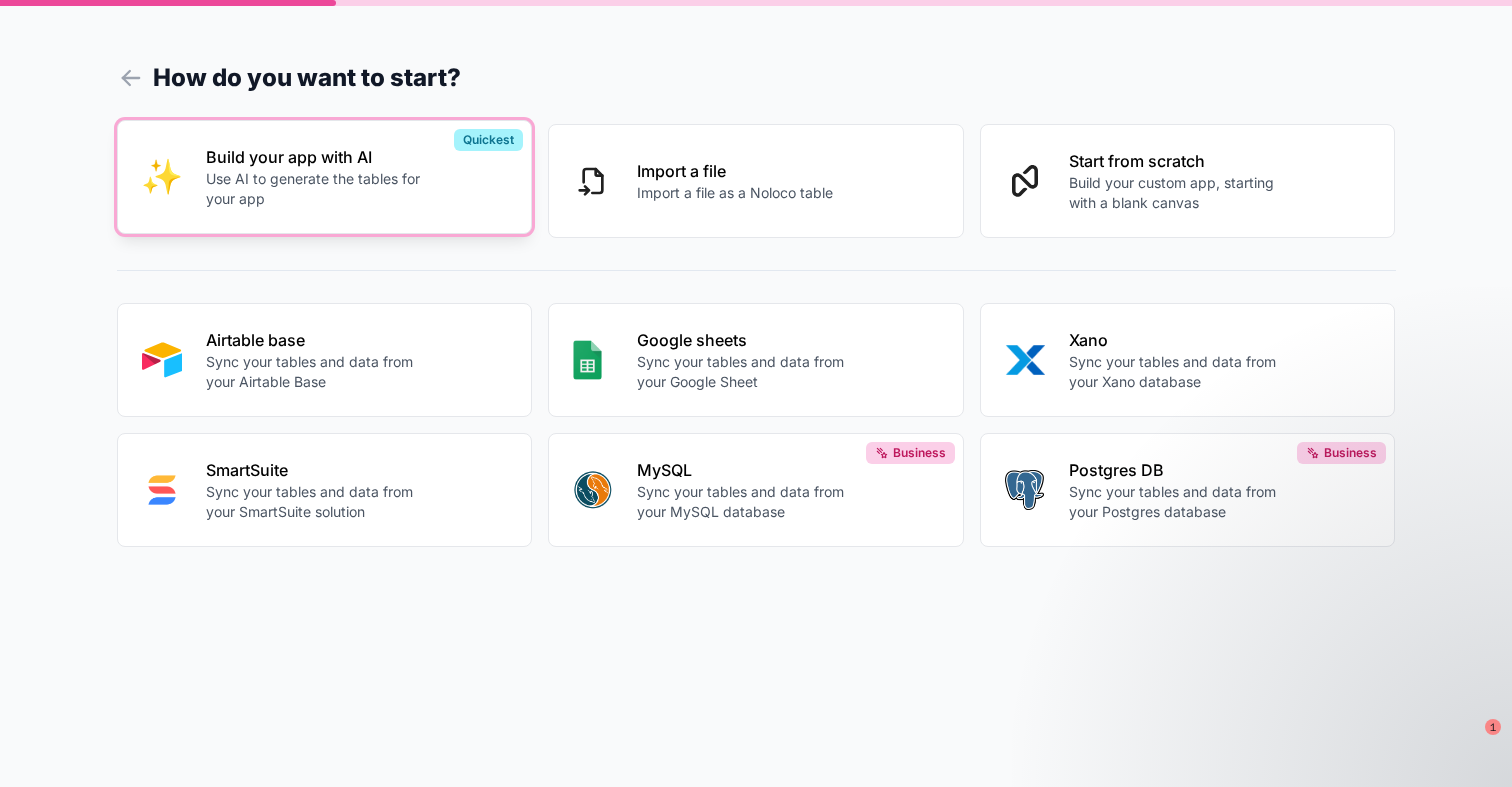 click on "Use AI to generate the tables for your app" at bounding box center [317, 189] 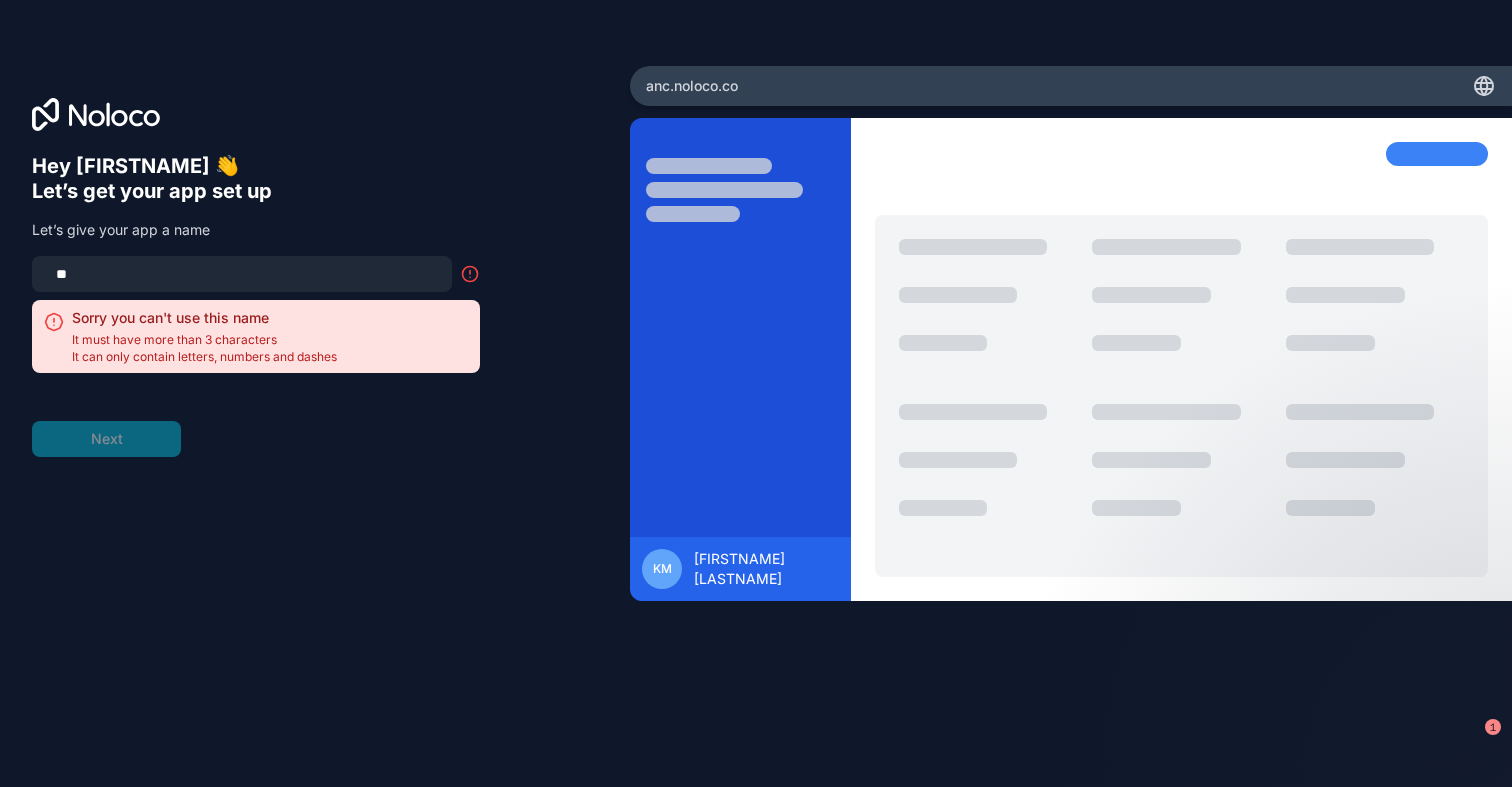 type on "*" 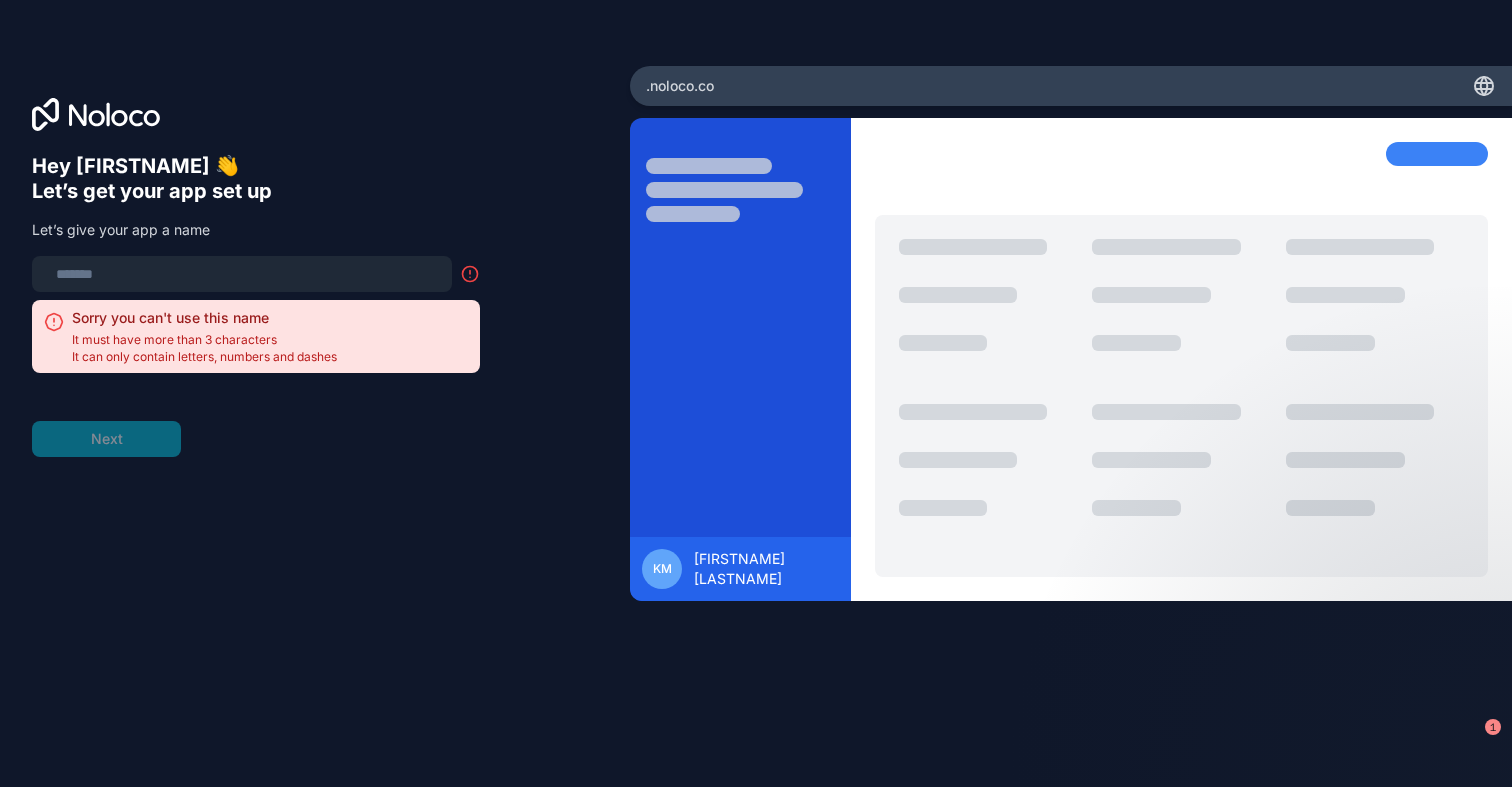 type on "*" 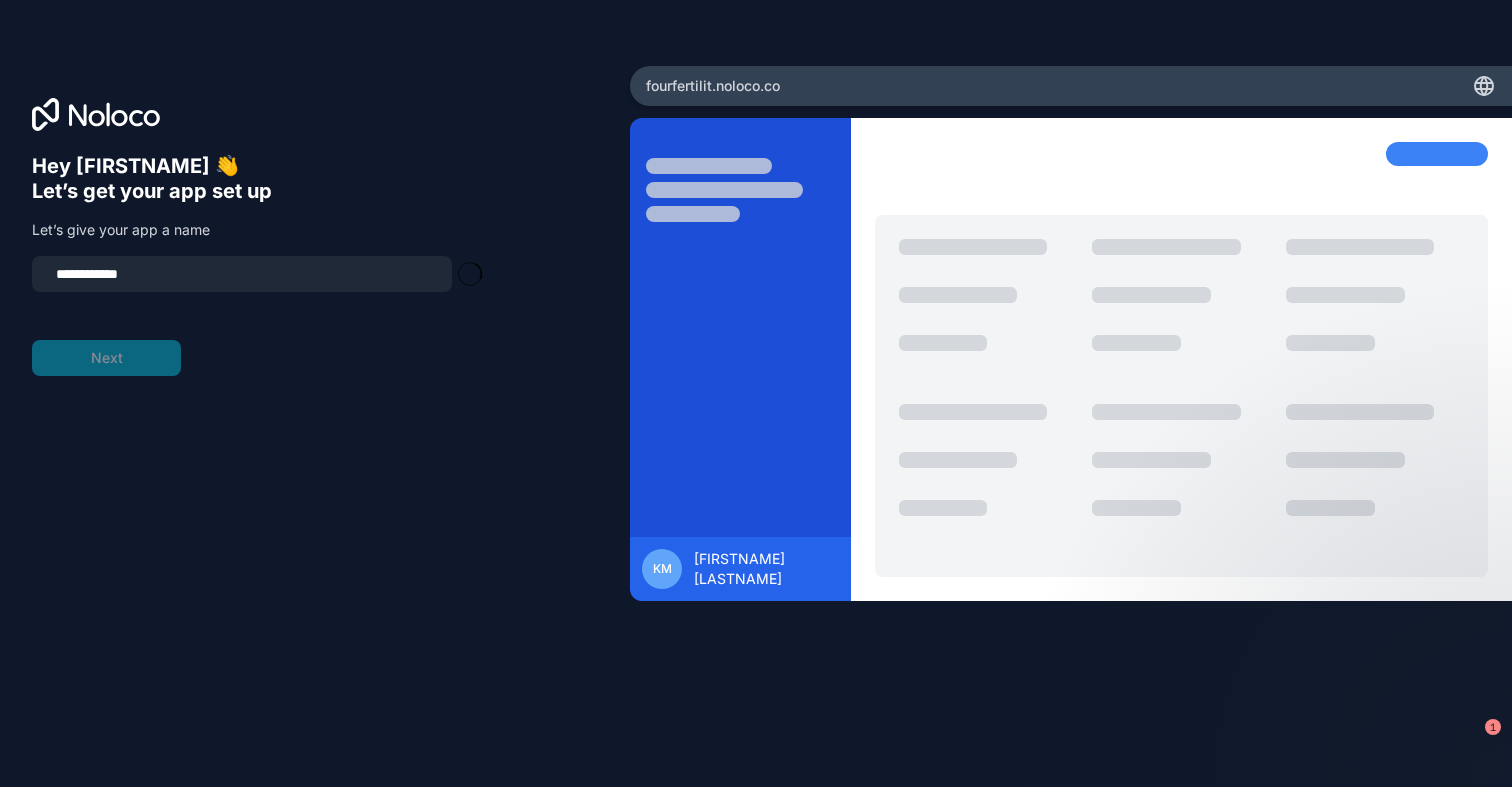 type on "**********" 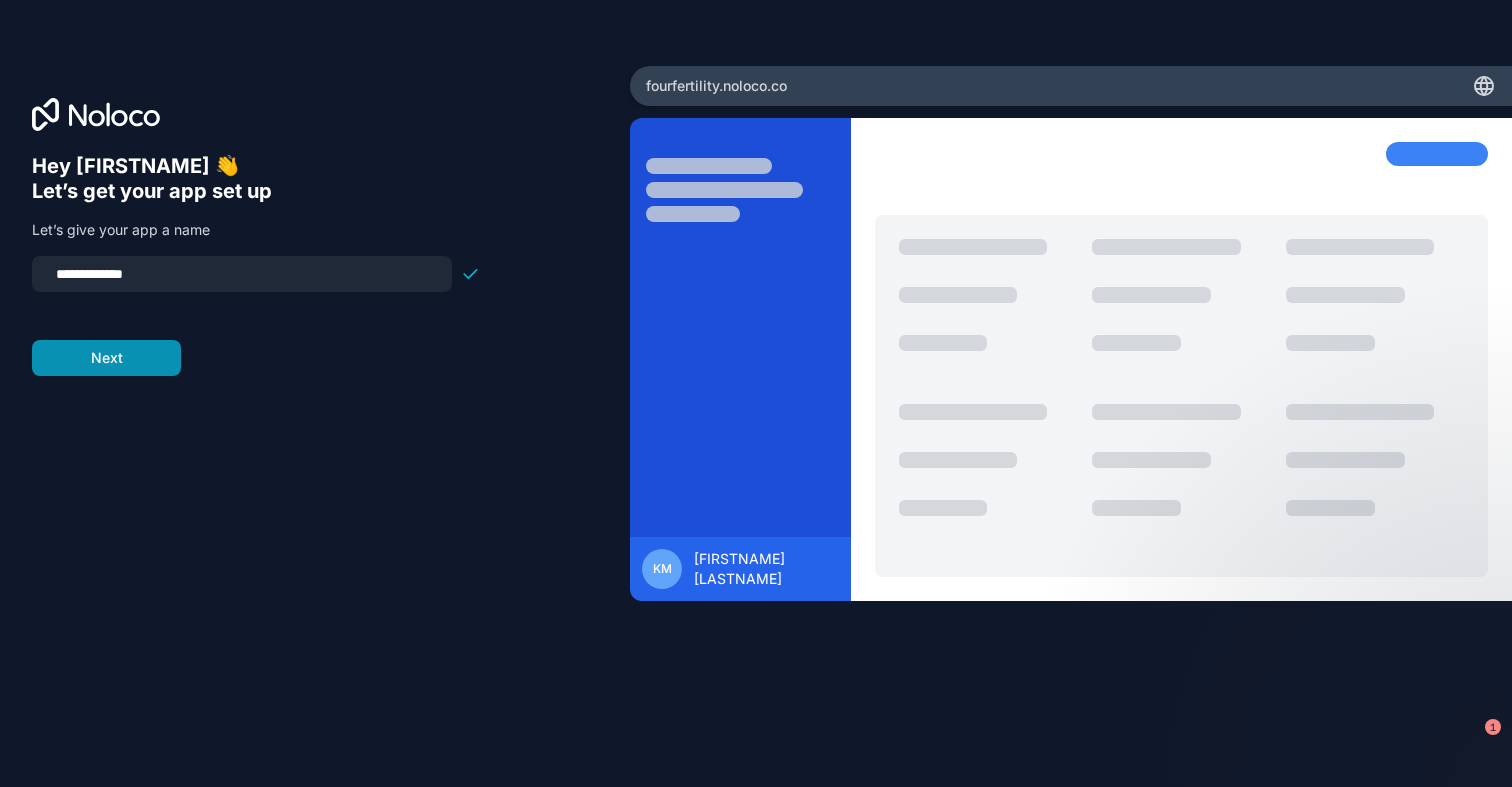 click on "Next" at bounding box center [106, 358] 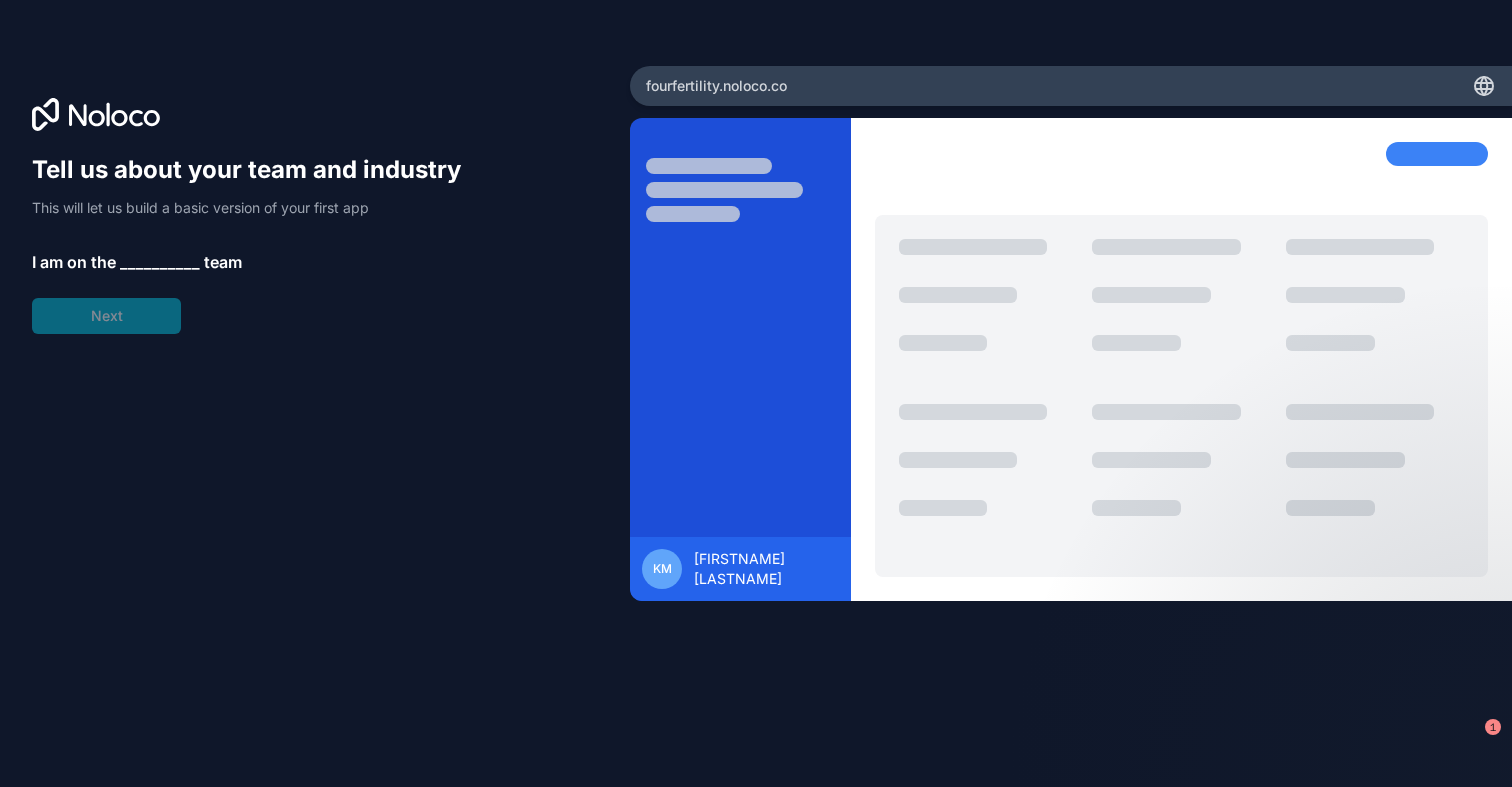 click on "__________" at bounding box center [160, 262] 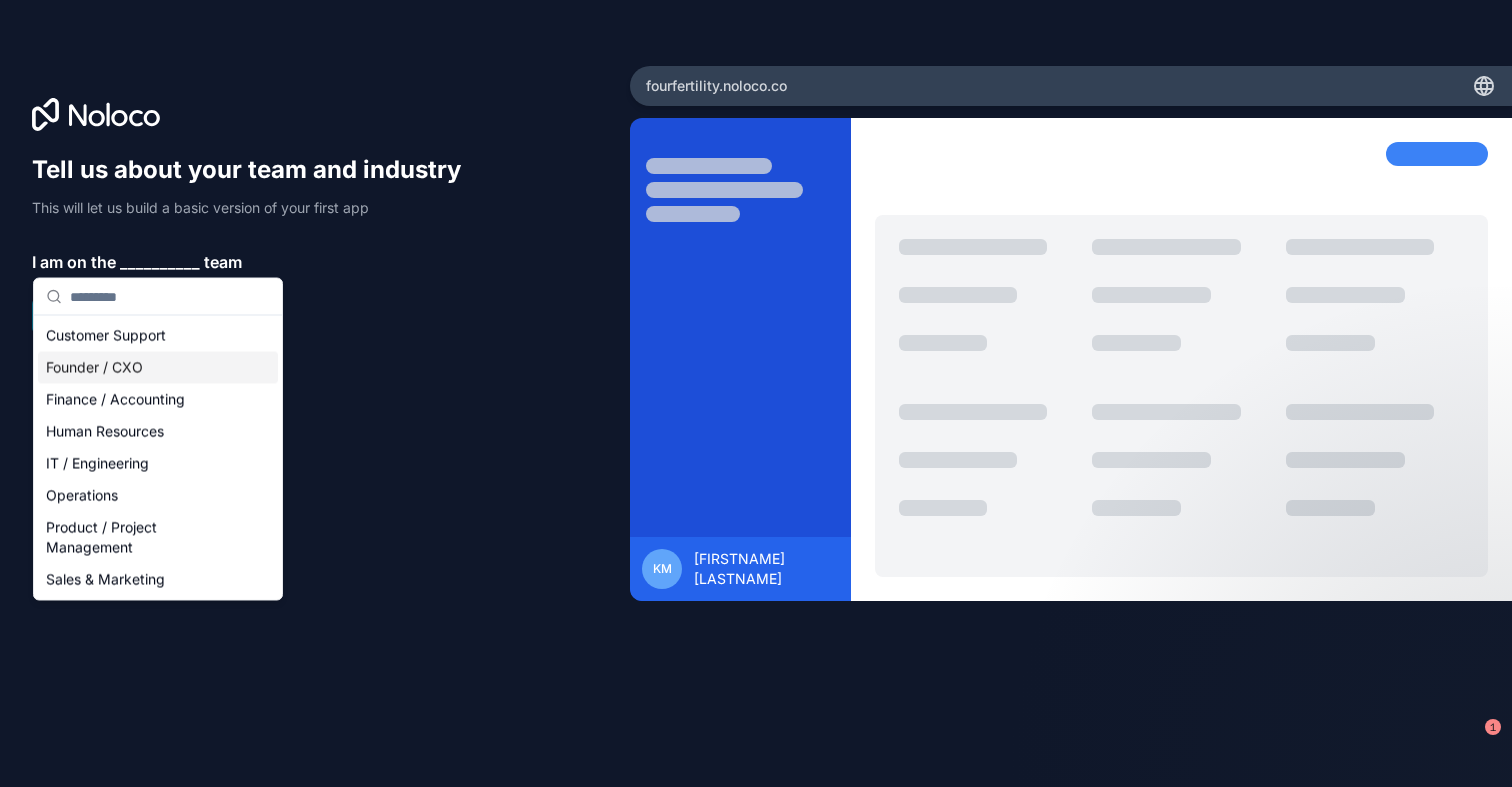 click on "Founder / CXO" at bounding box center (158, 368) 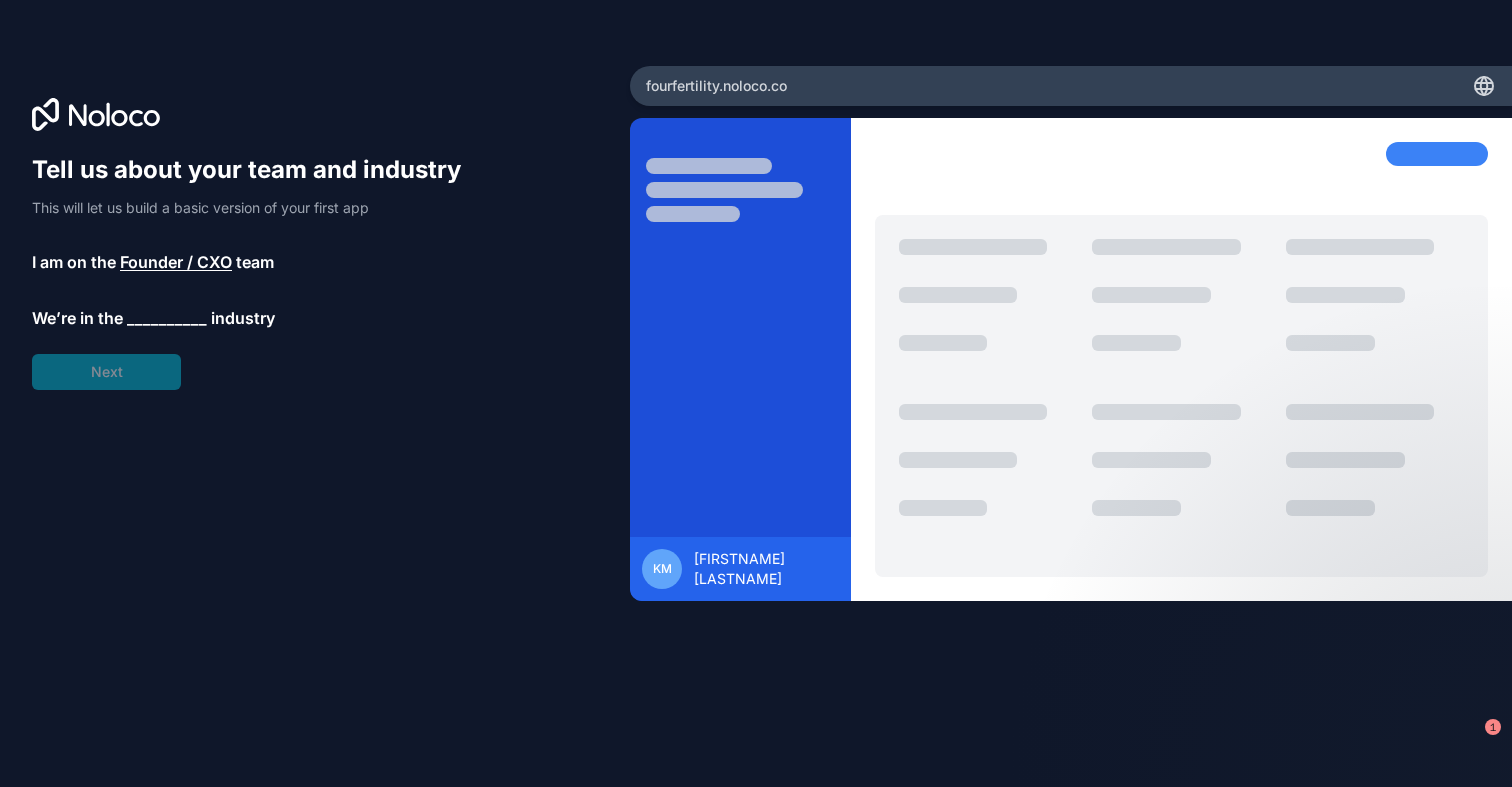 click on "__________" at bounding box center (167, 318) 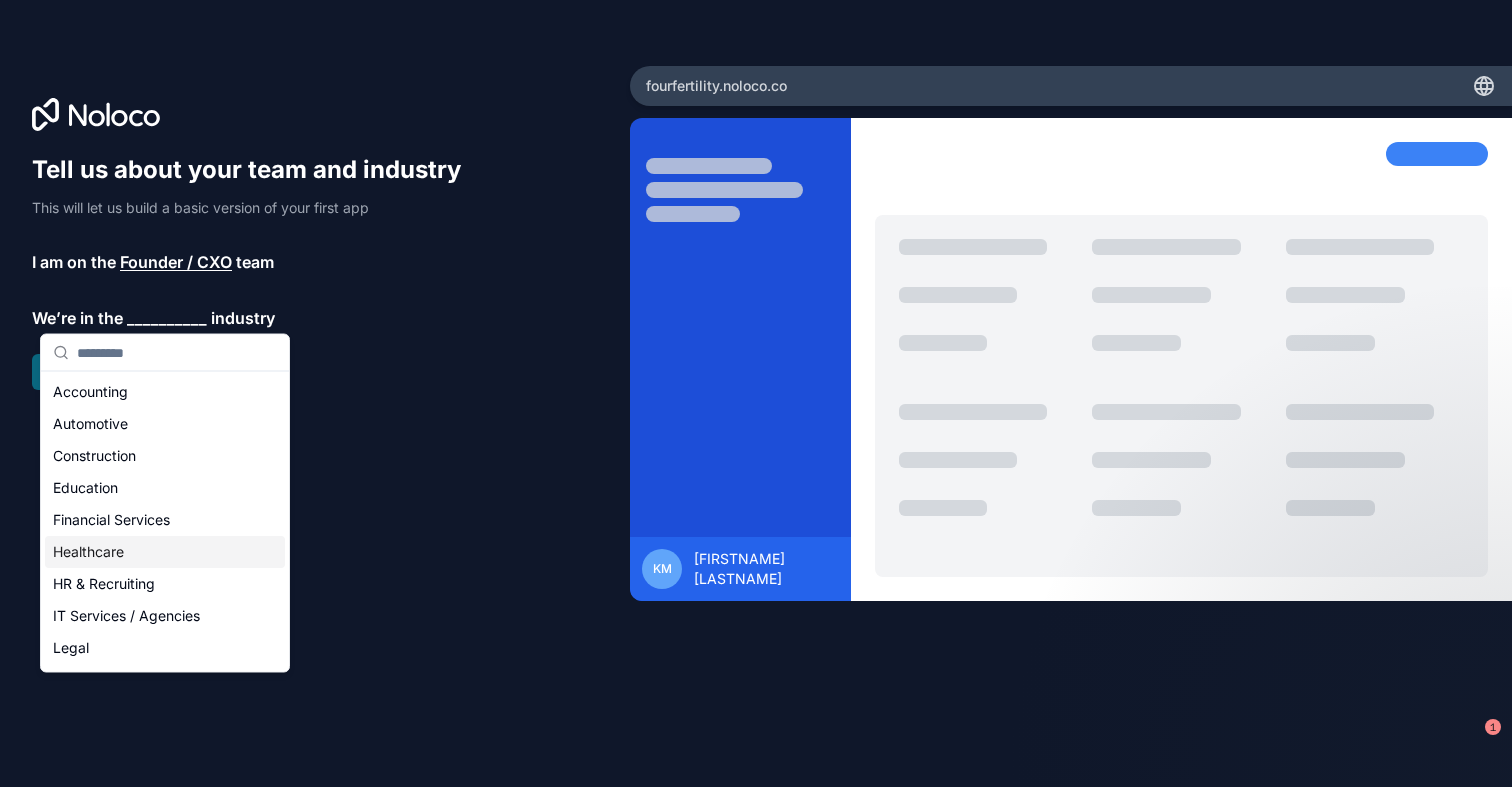 click on "Healthcare" at bounding box center (165, 552) 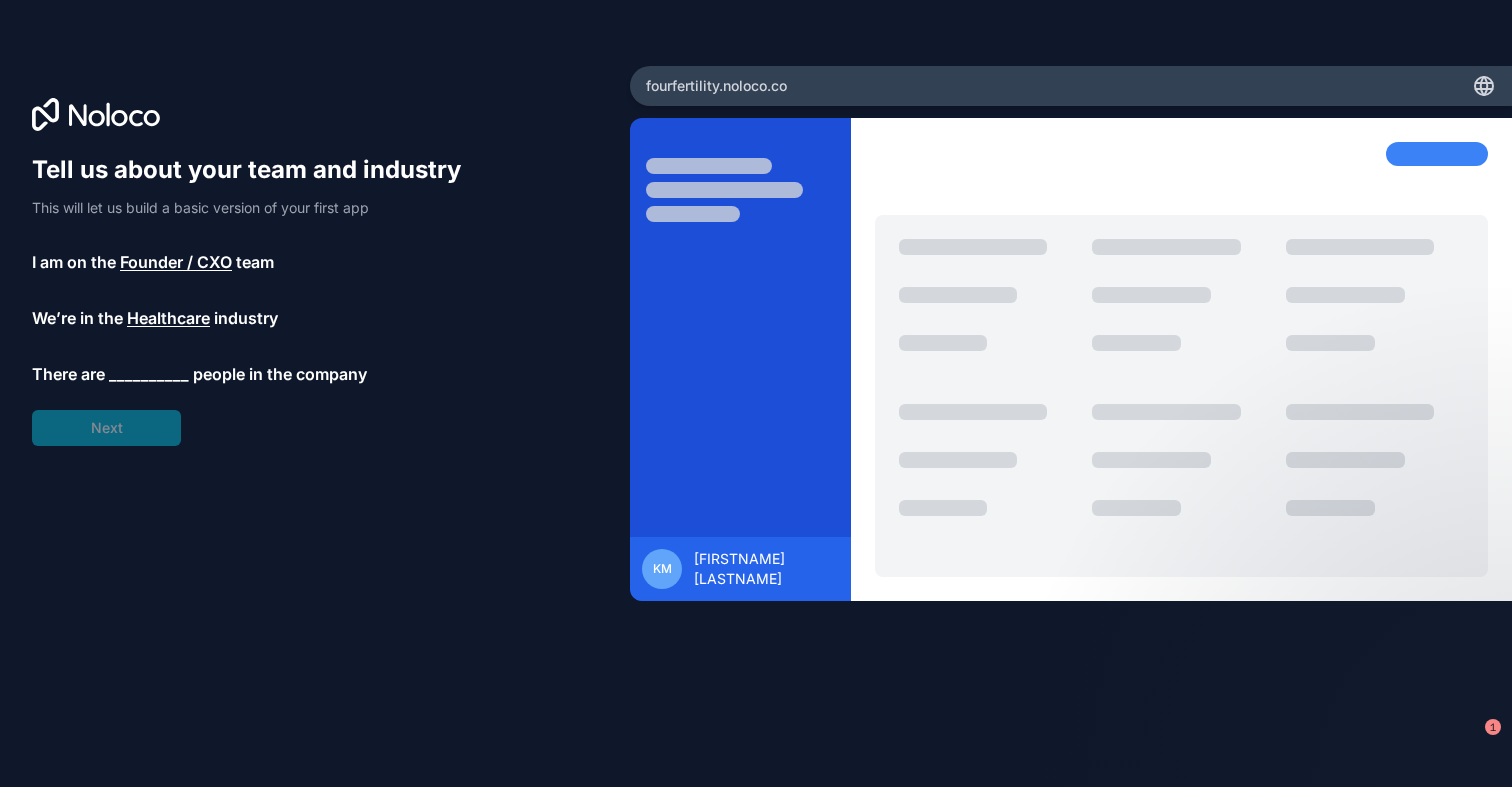 click on "__________" at bounding box center [149, 374] 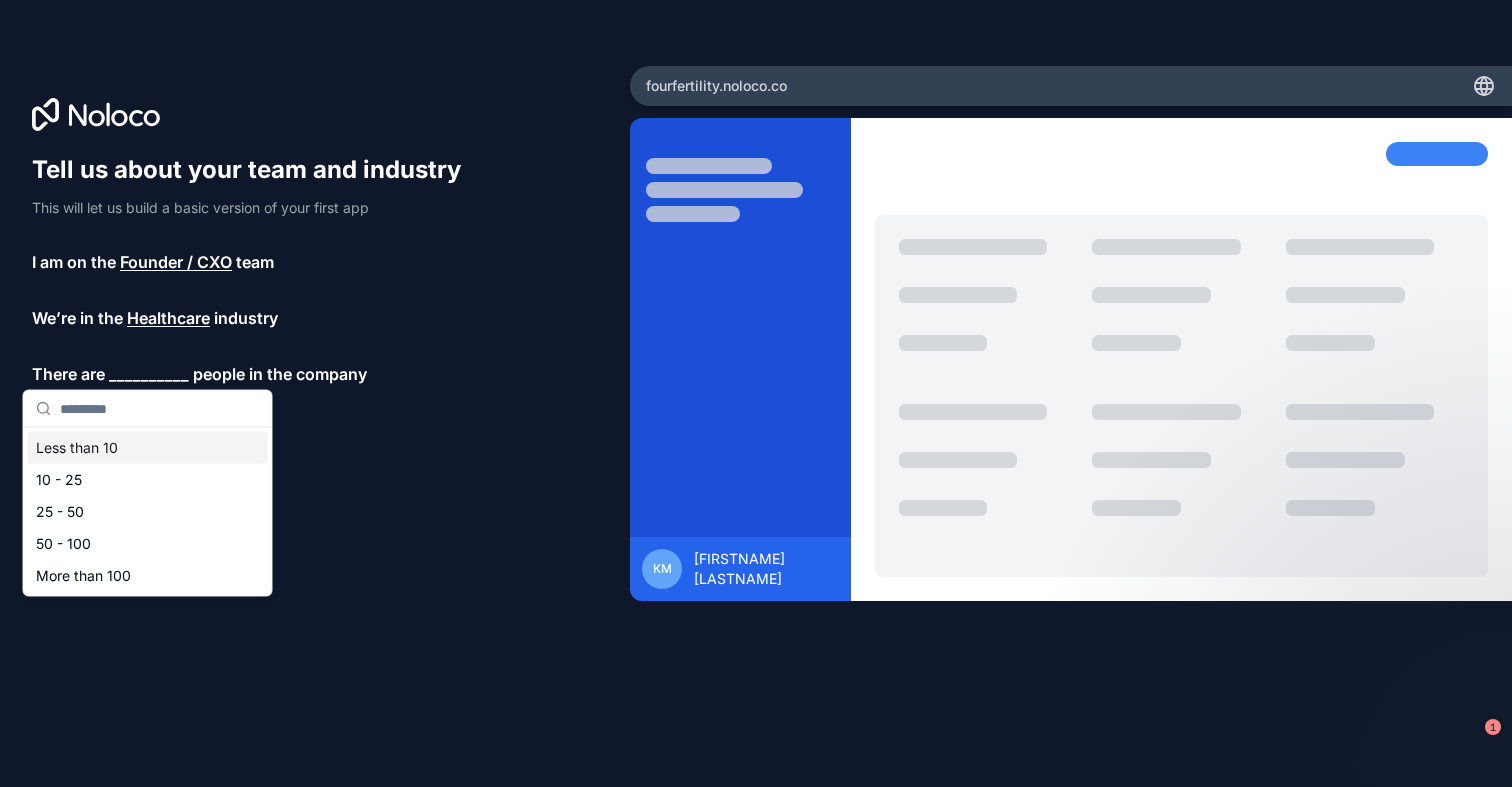click on "Less than 10" at bounding box center (148, 448) 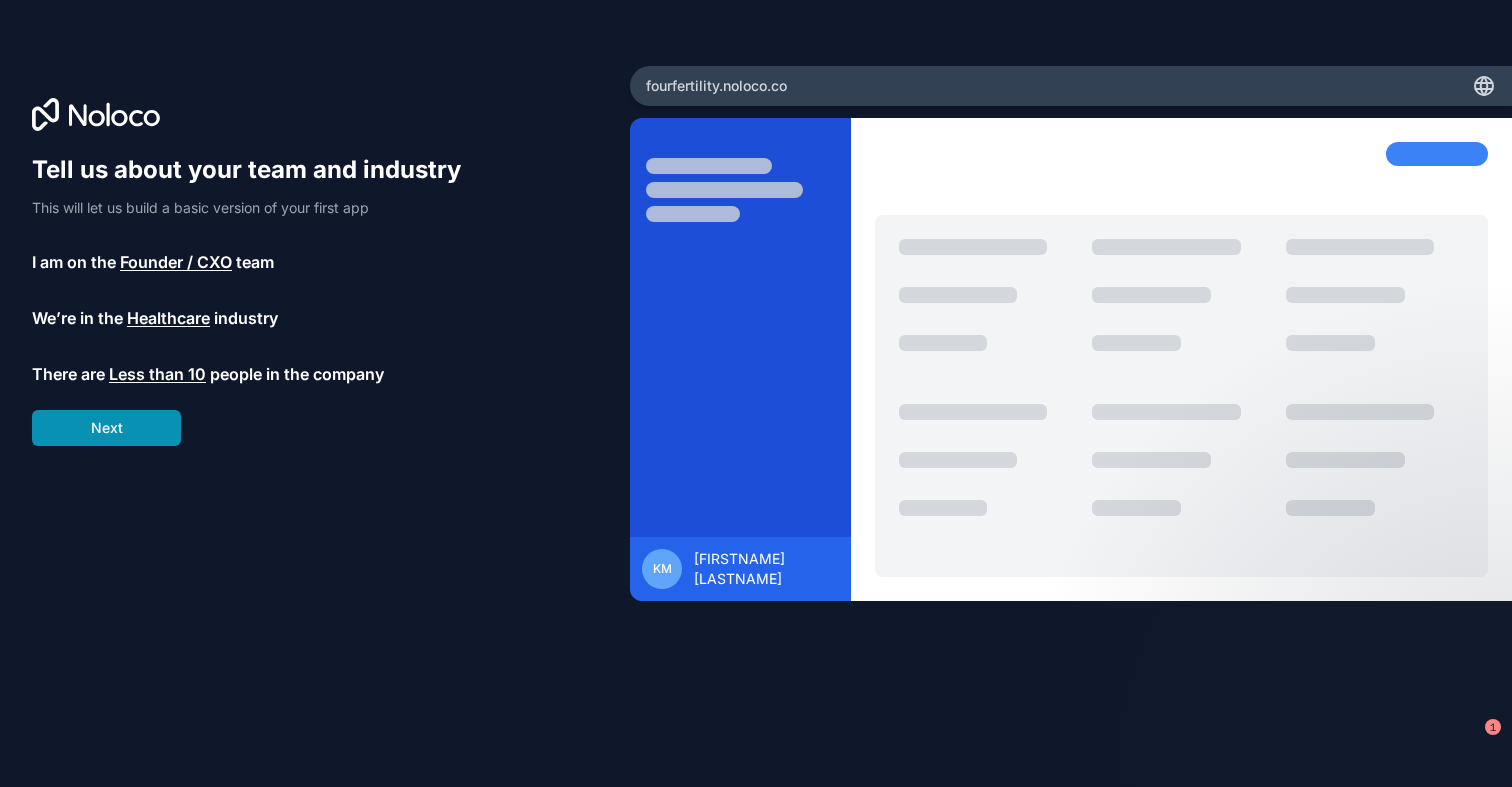 click on "Next" at bounding box center [106, 428] 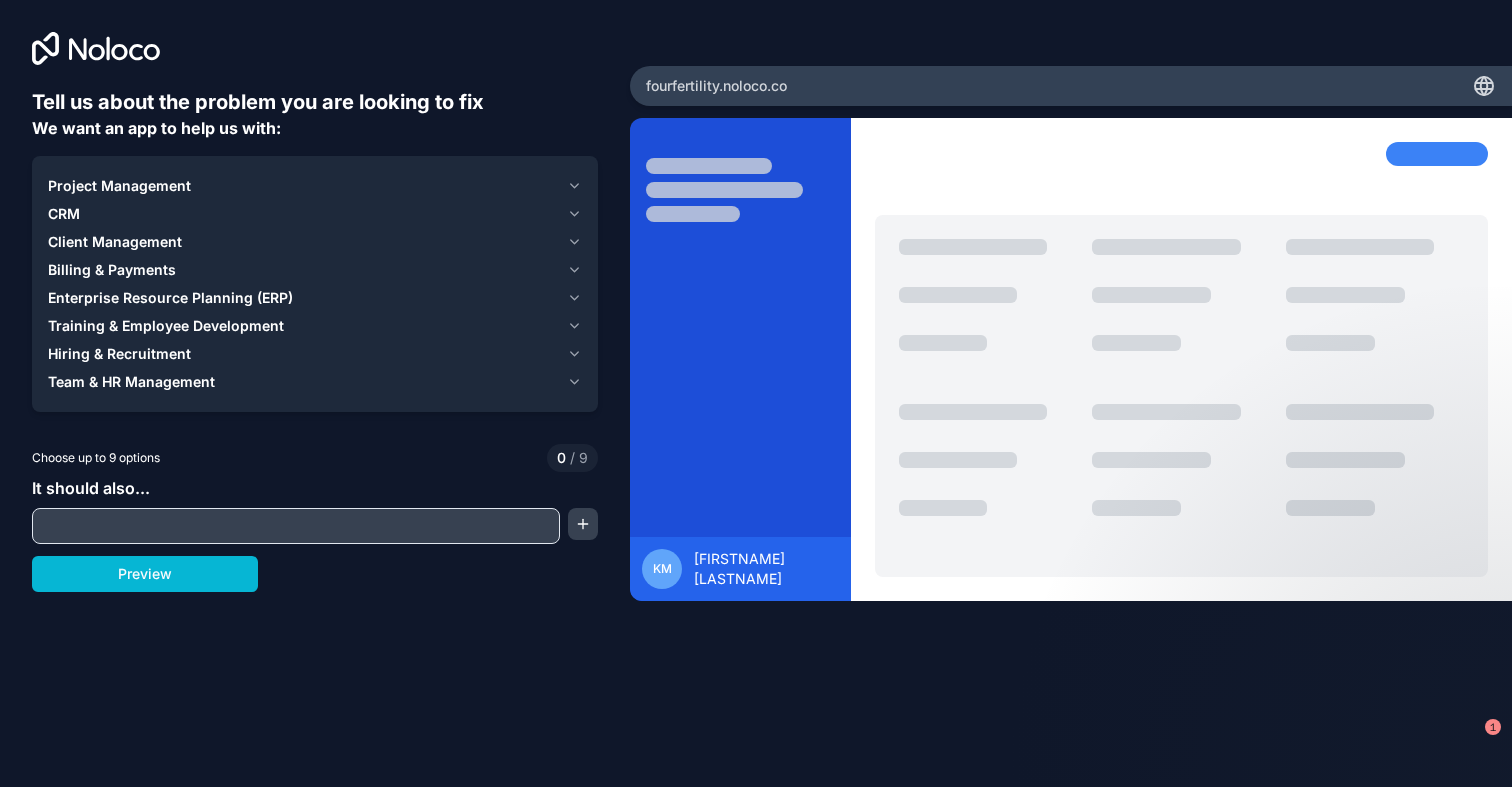 click on "Project Management" at bounding box center [119, 186] 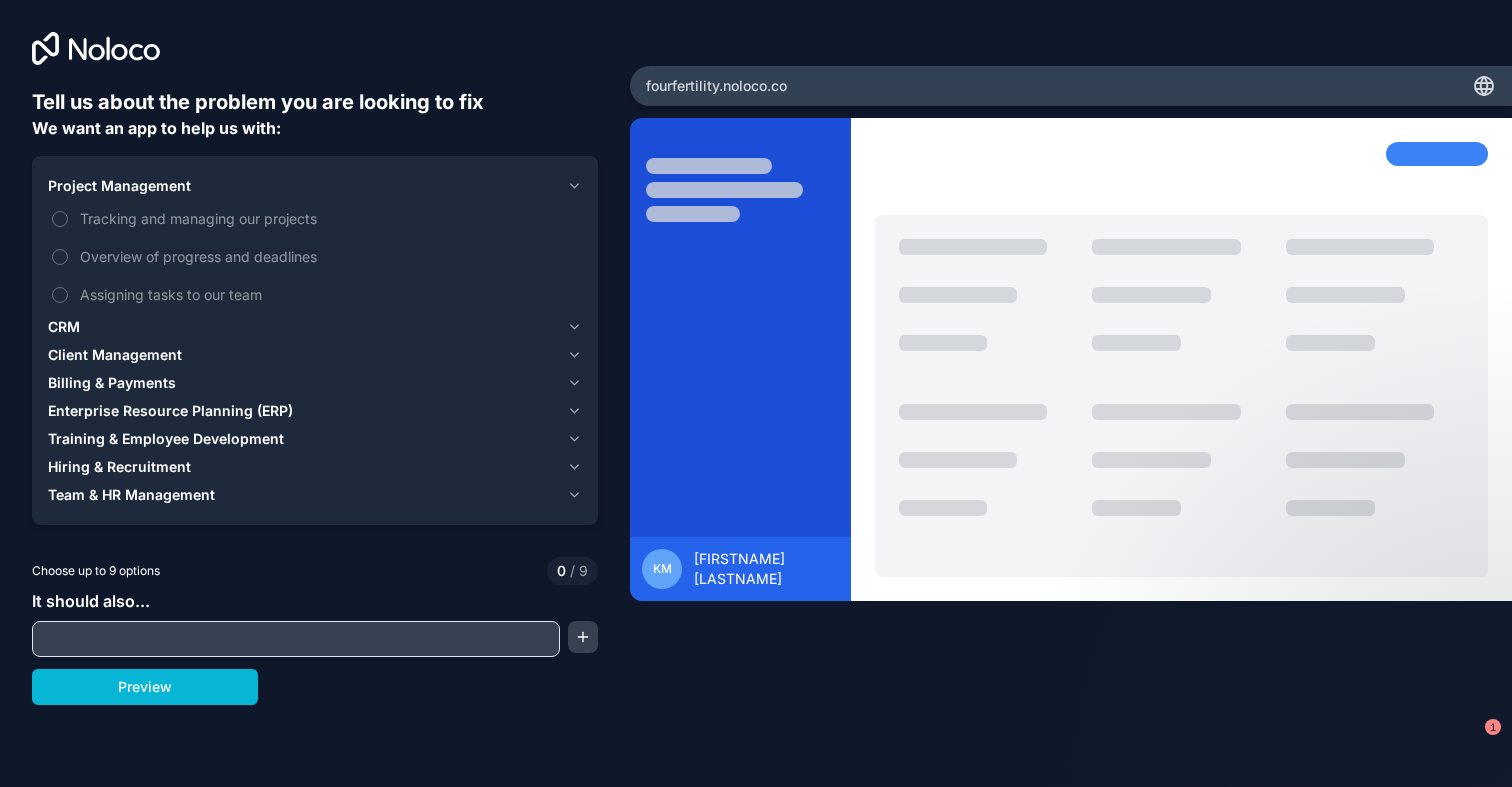 click on "Project Management" at bounding box center (119, 186) 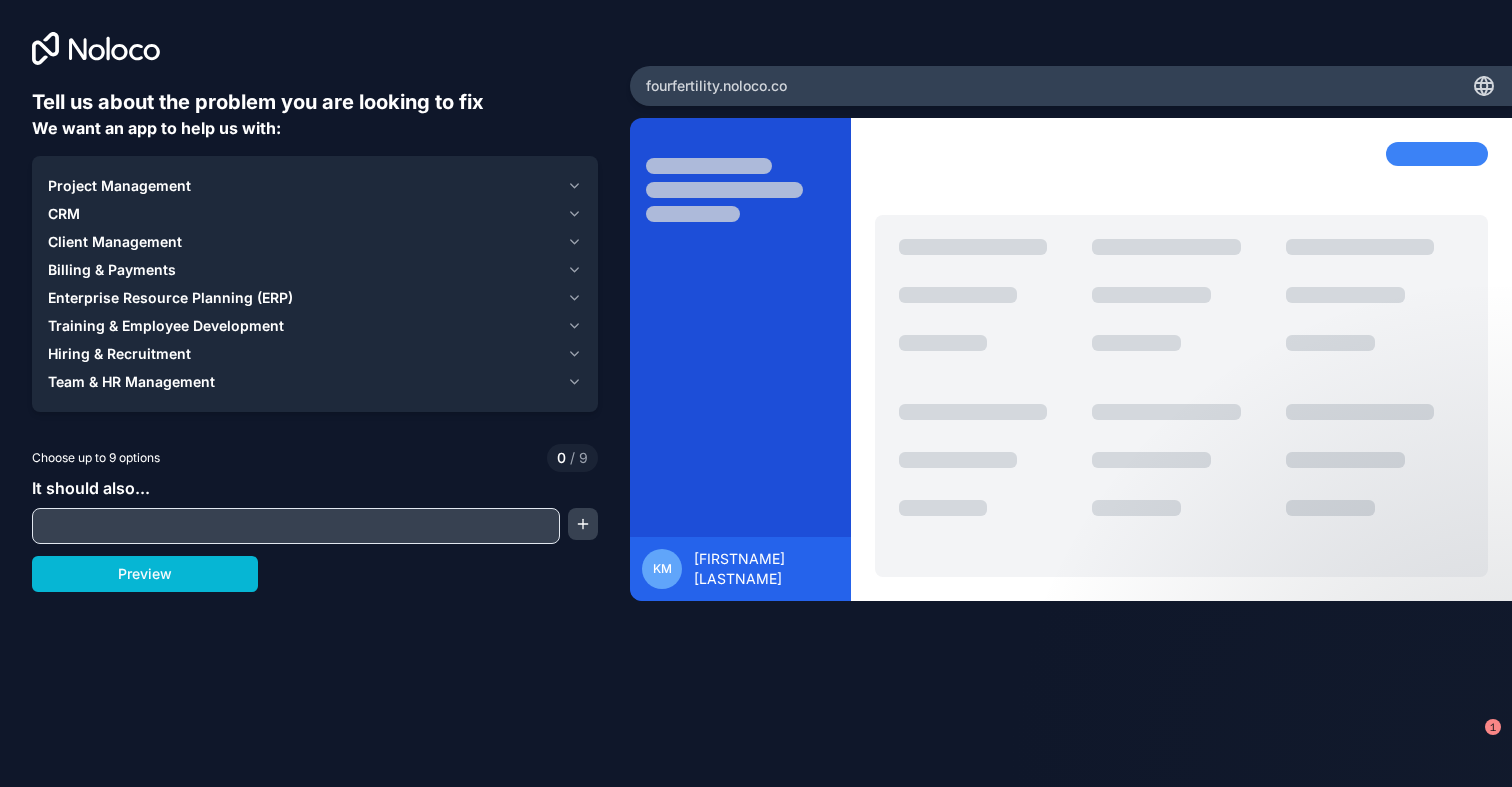 click on "Client Management" at bounding box center (115, 242) 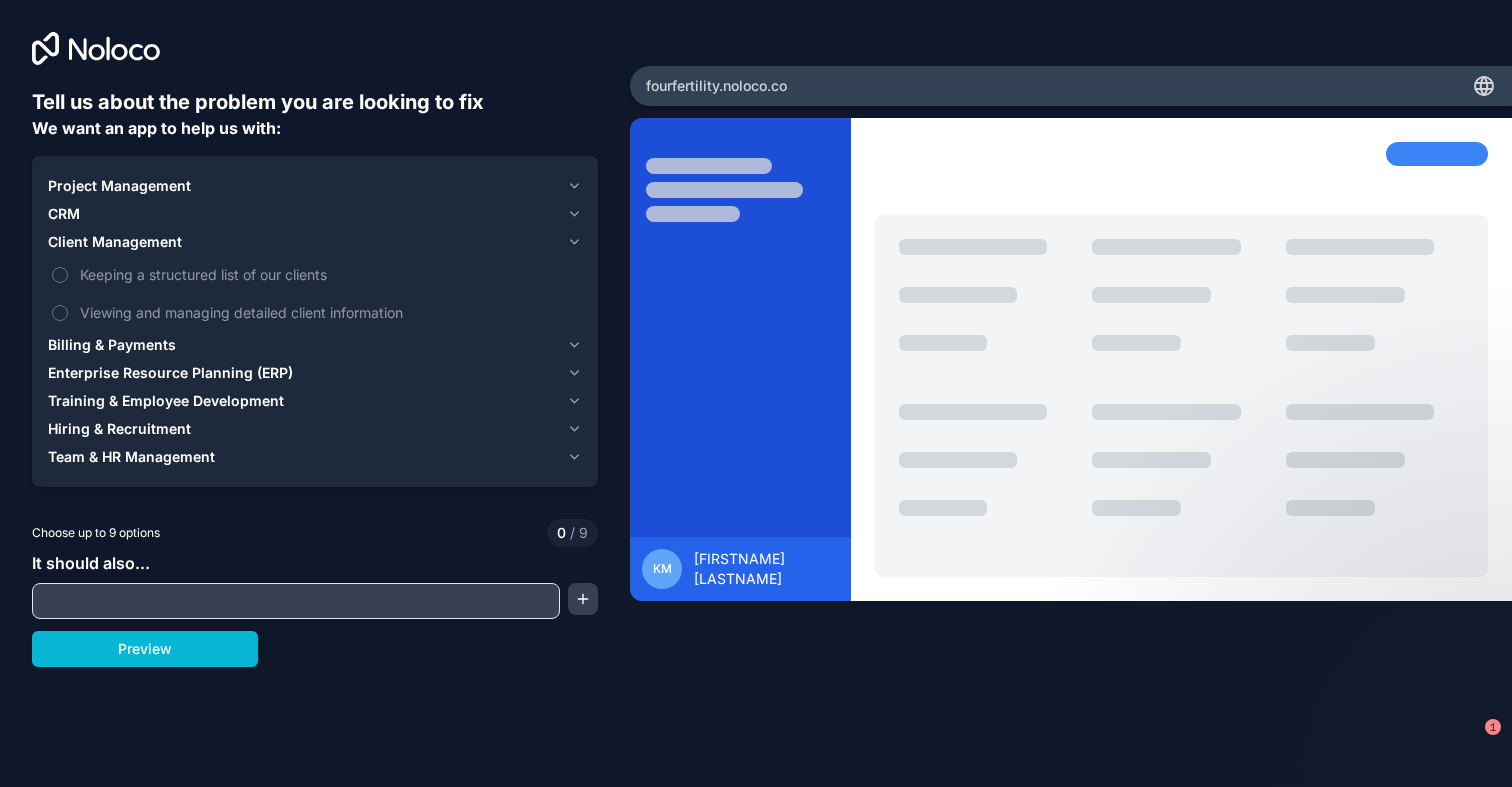 click on "Client Management" at bounding box center [115, 242] 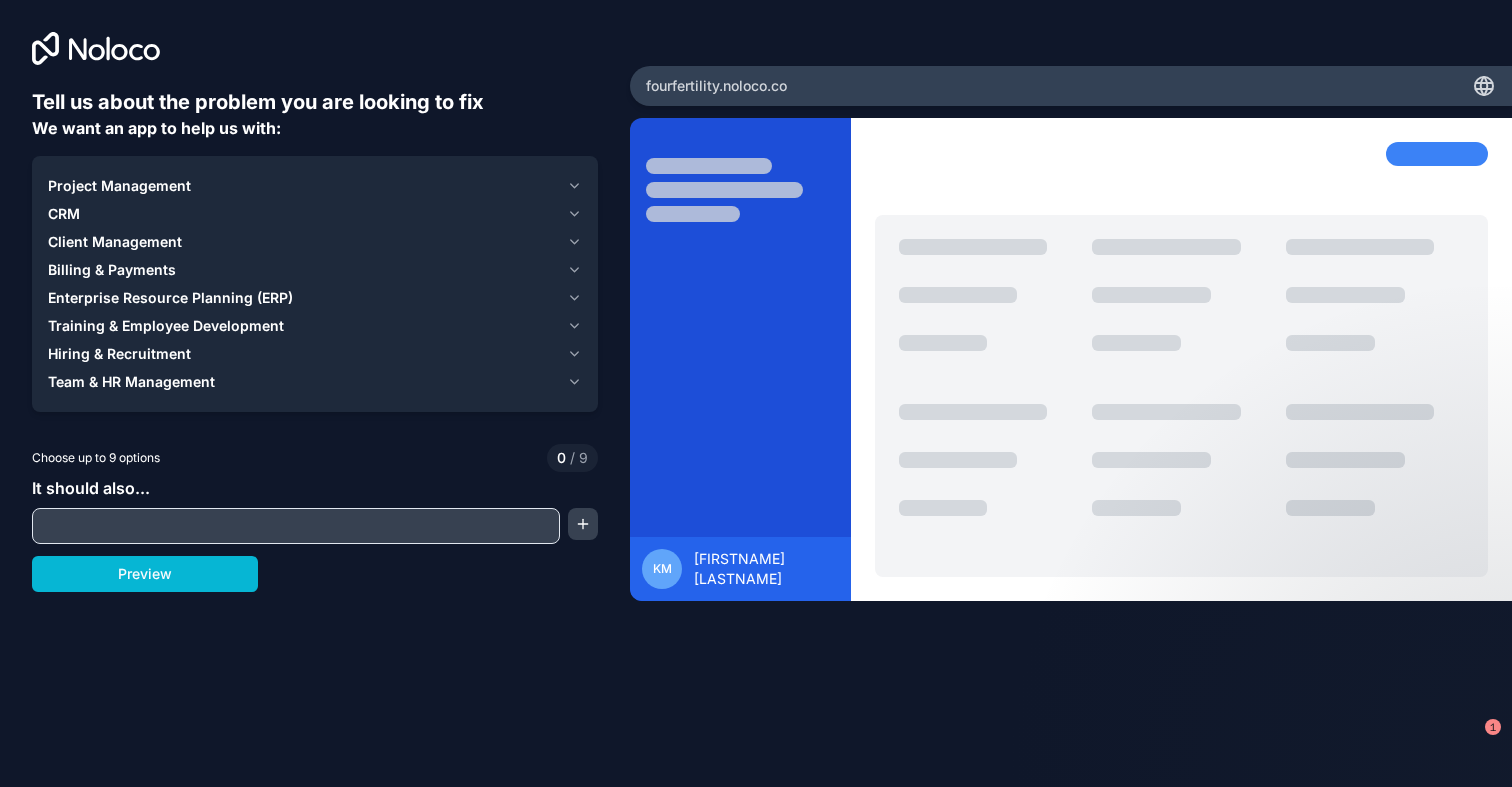 click on "CRM" at bounding box center (315, 214) 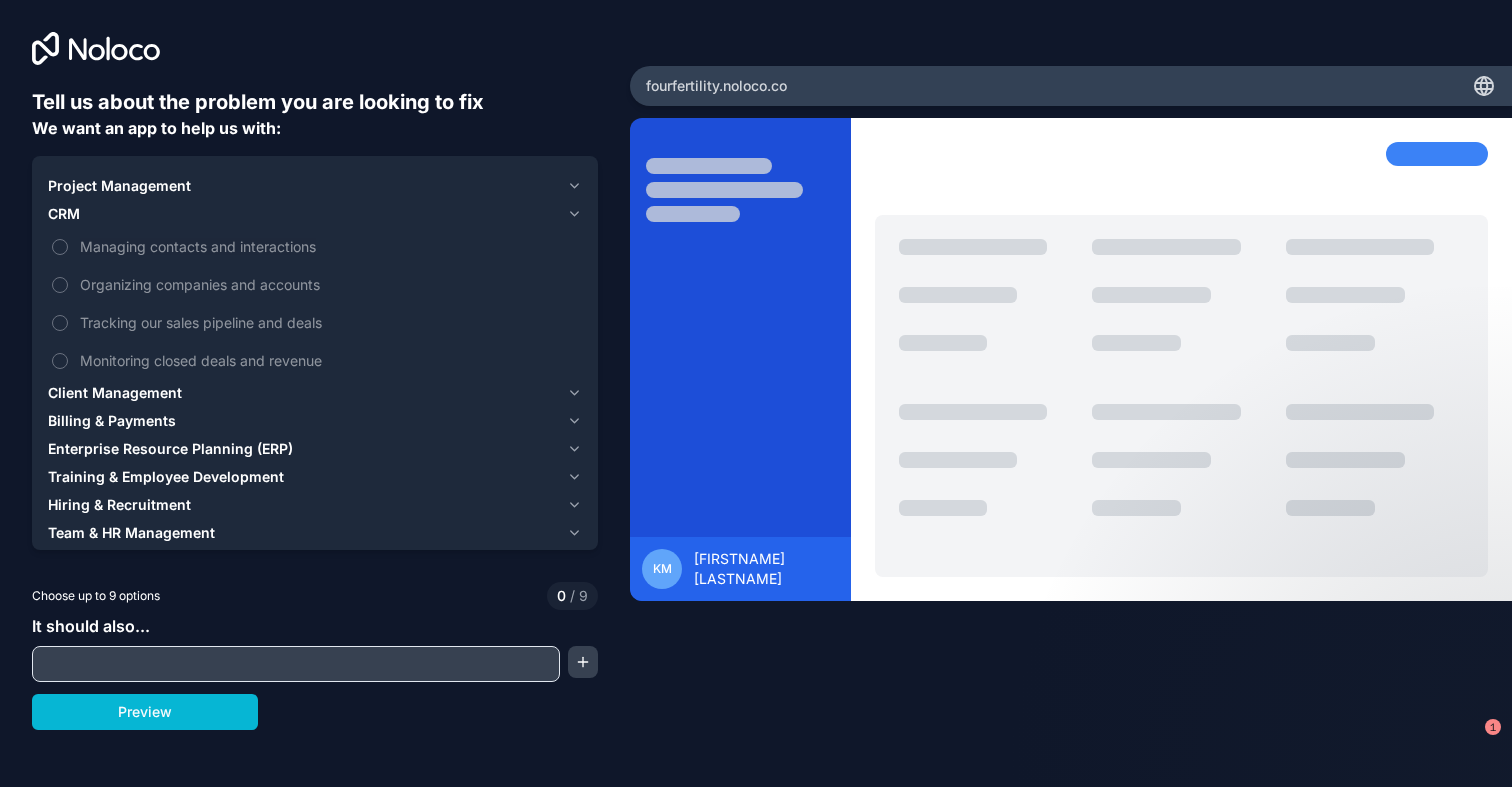 click on "CRM" at bounding box center (303, 214) 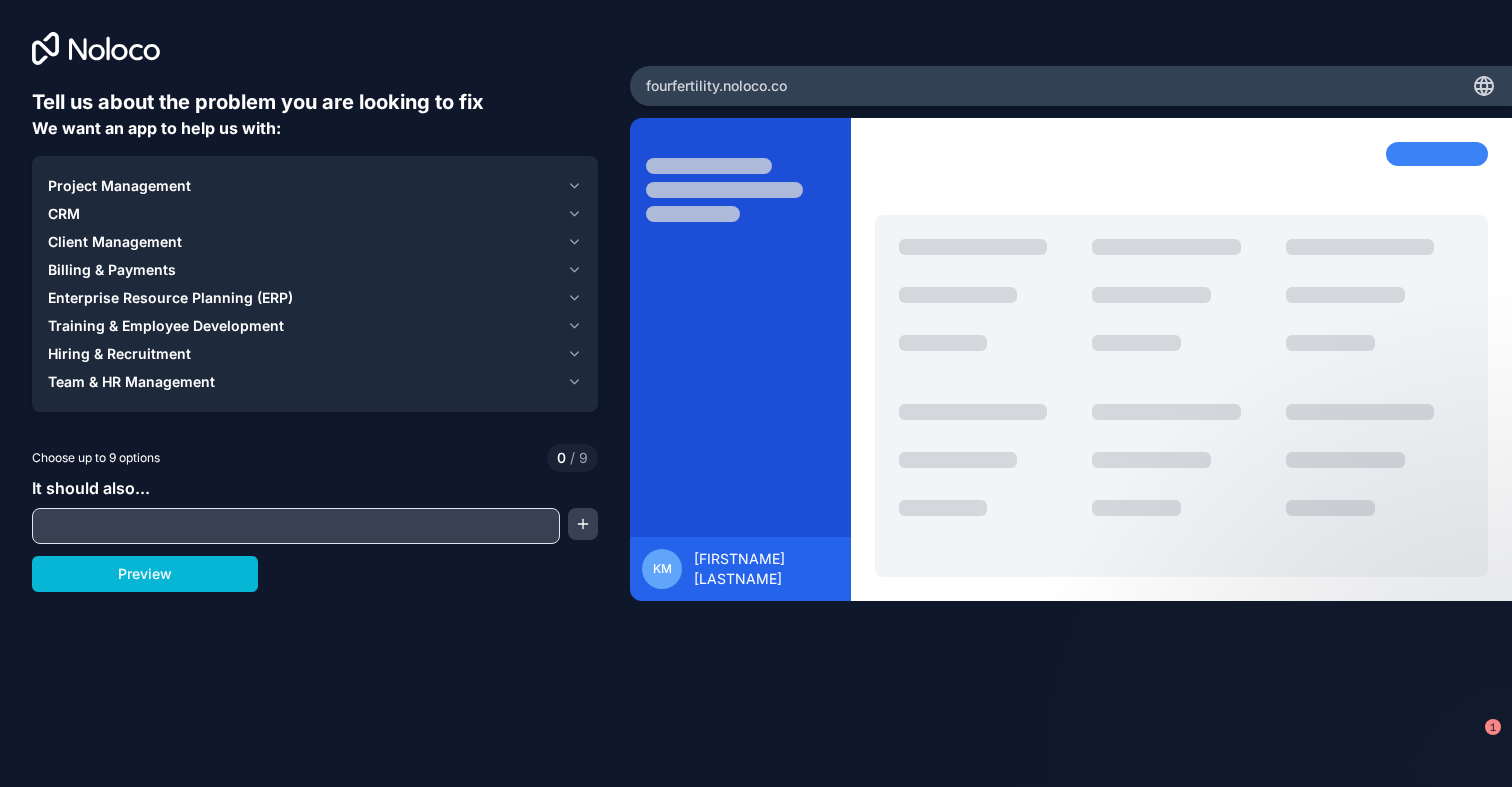 click on "CRM" at bounding box center [303, 214] 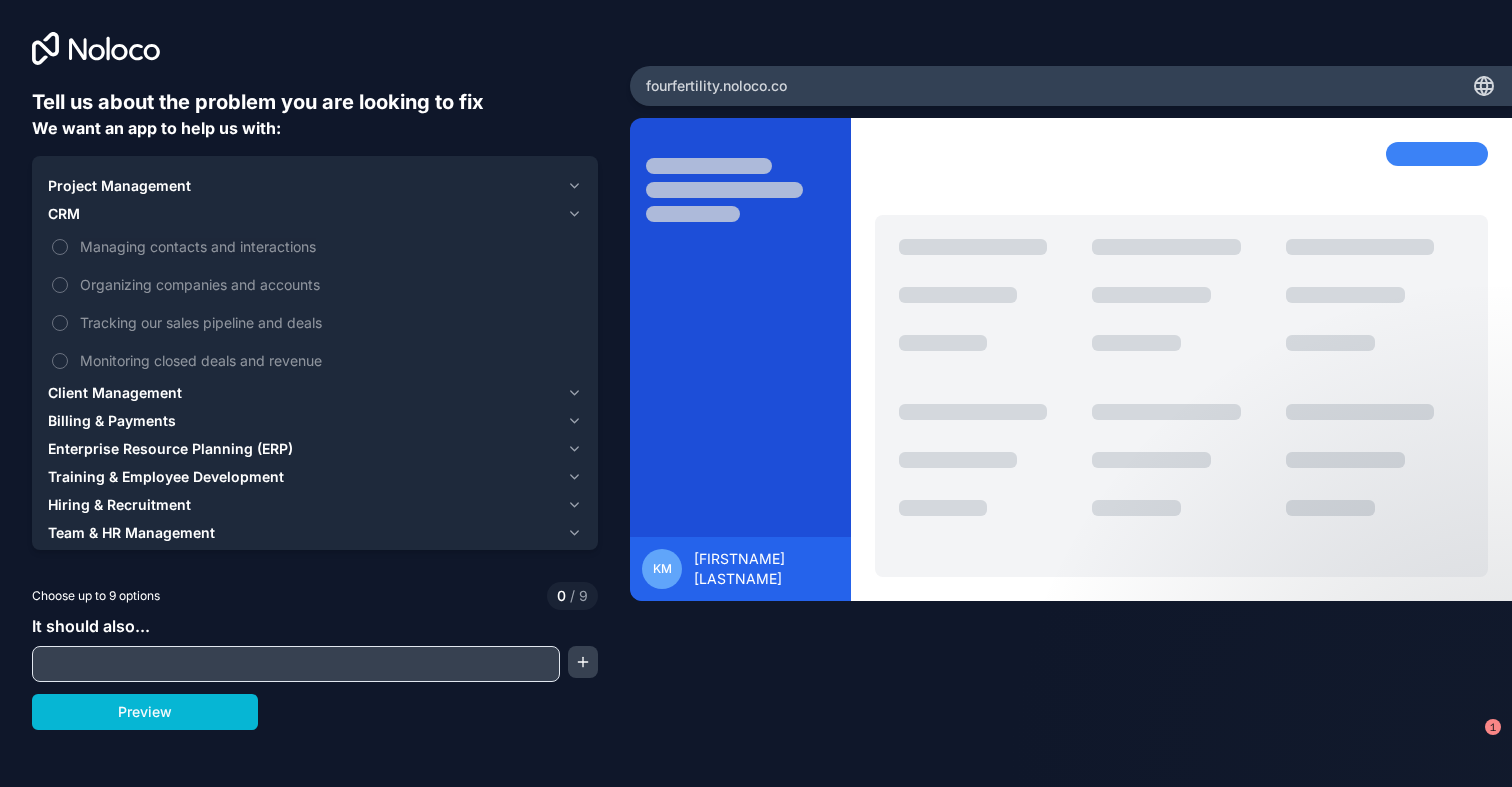 click on "CRM" at bounding box center [64, 214] 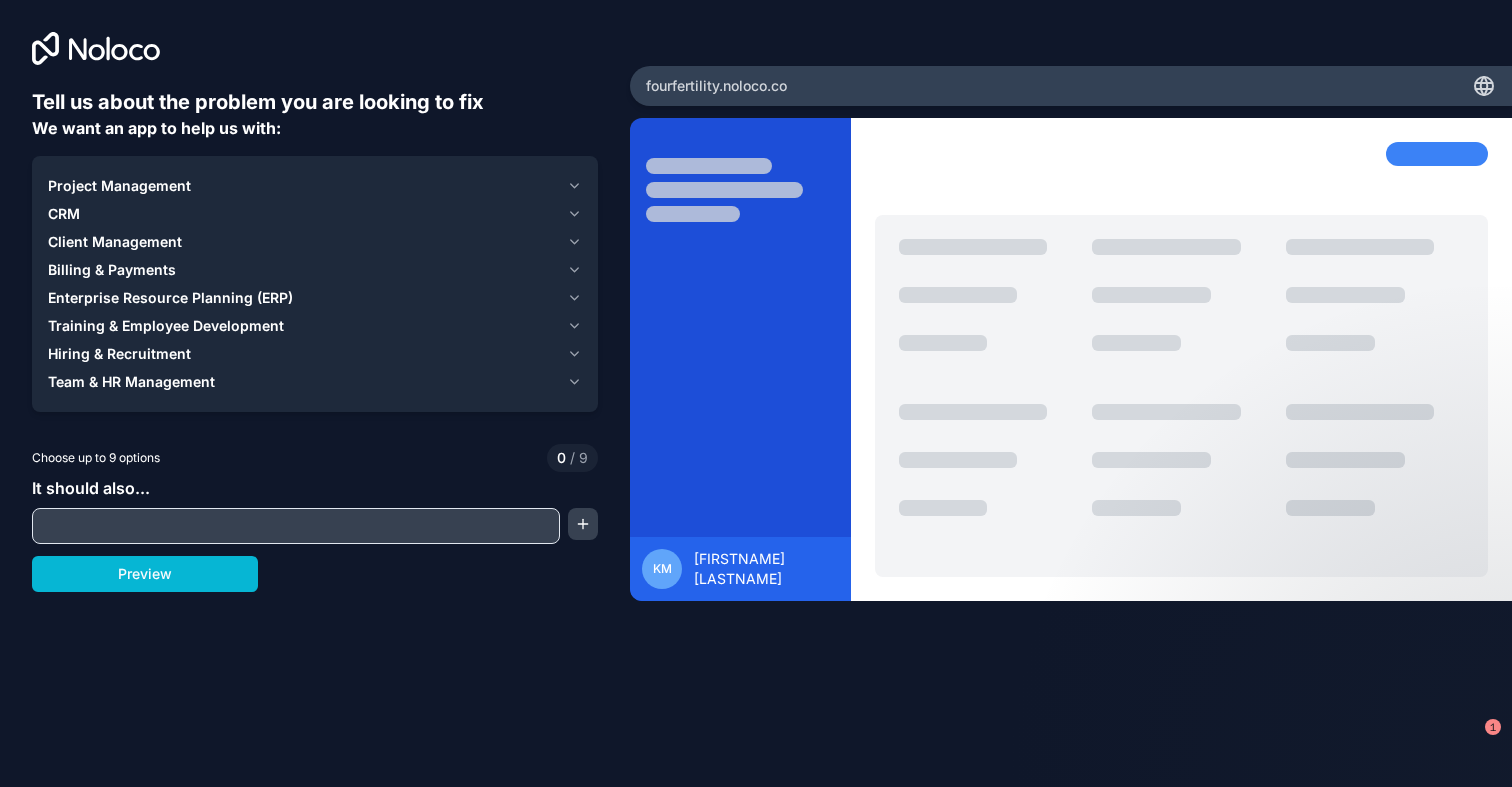 click on "Client Management" at bounding box center [115, 242] 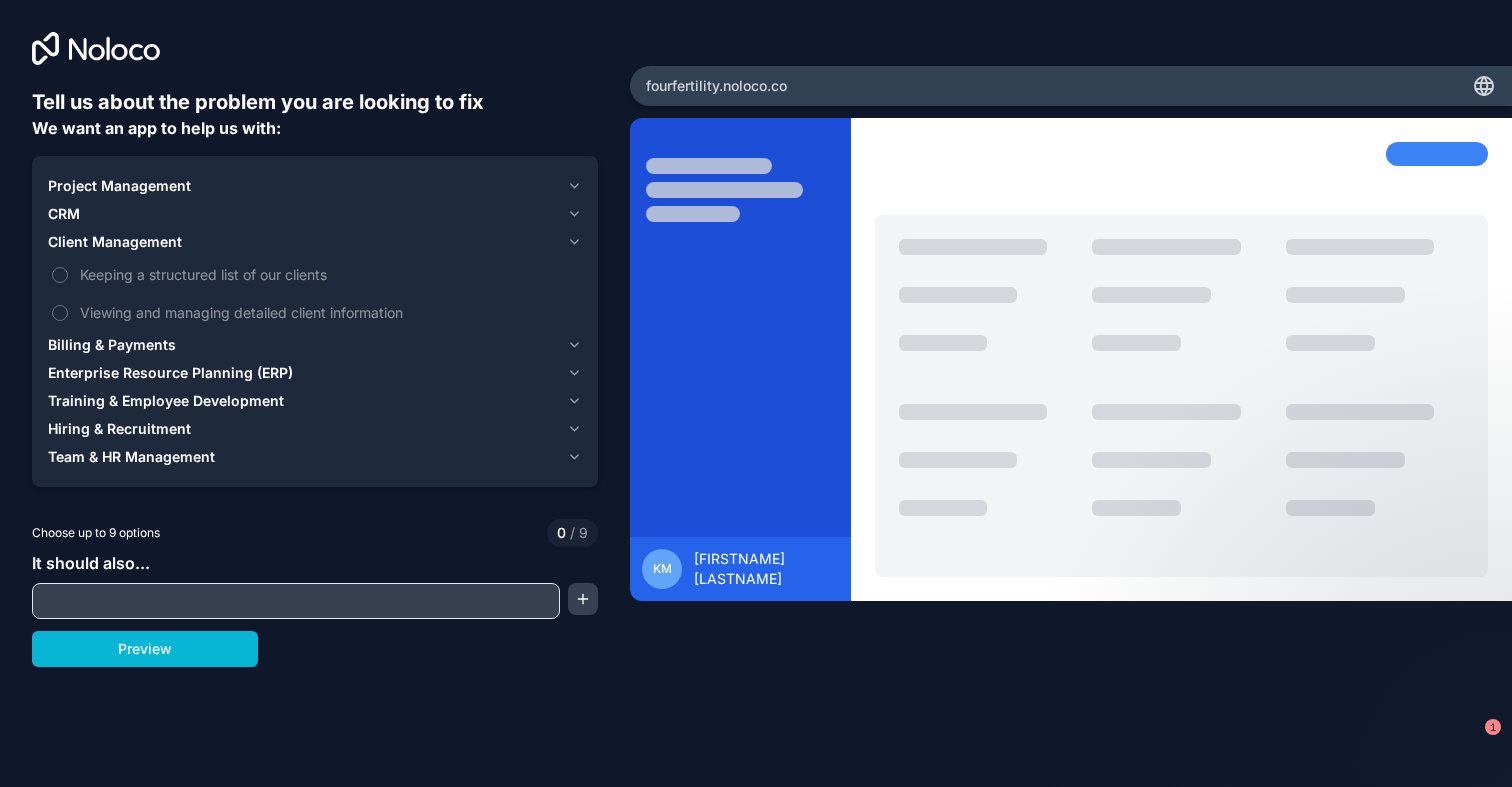 click on "Client Management" at bounding box center (115, 242) 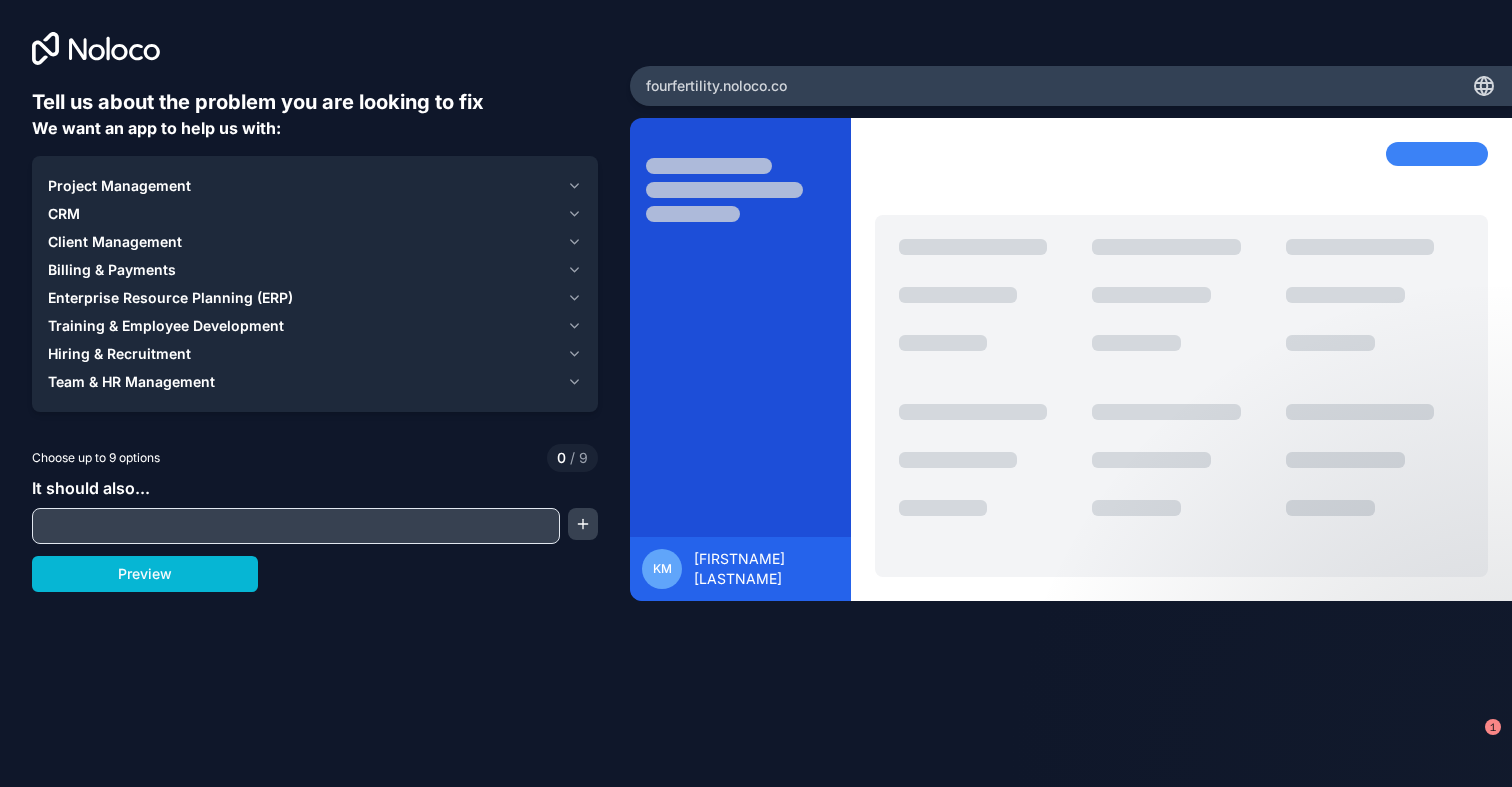 click on "Enterprise Resource Planning (ERP)" at bounding box center (170, 298) 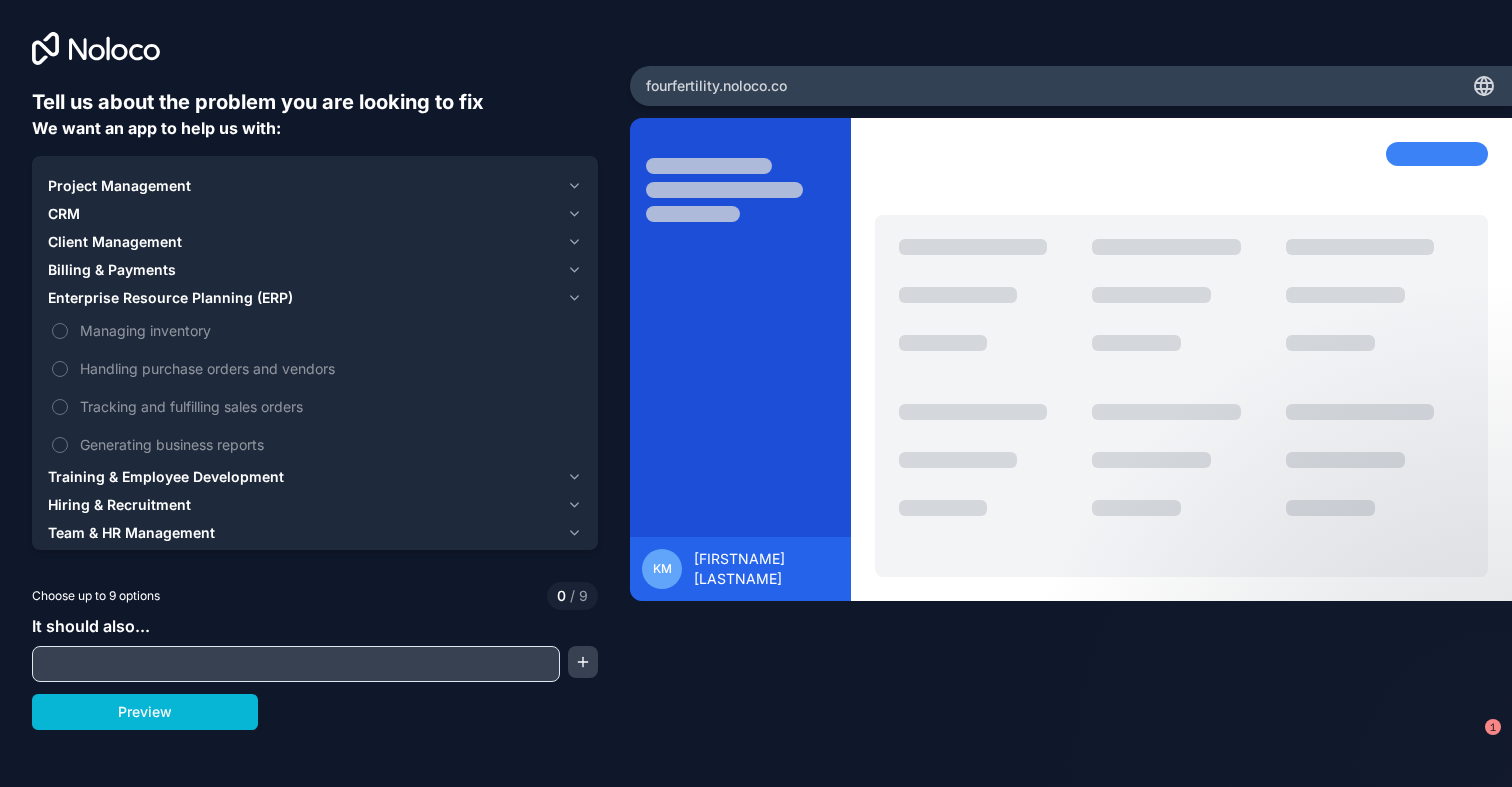click on "Enterprise Resource Planning (ERP)" at bounding box center (170, 298) 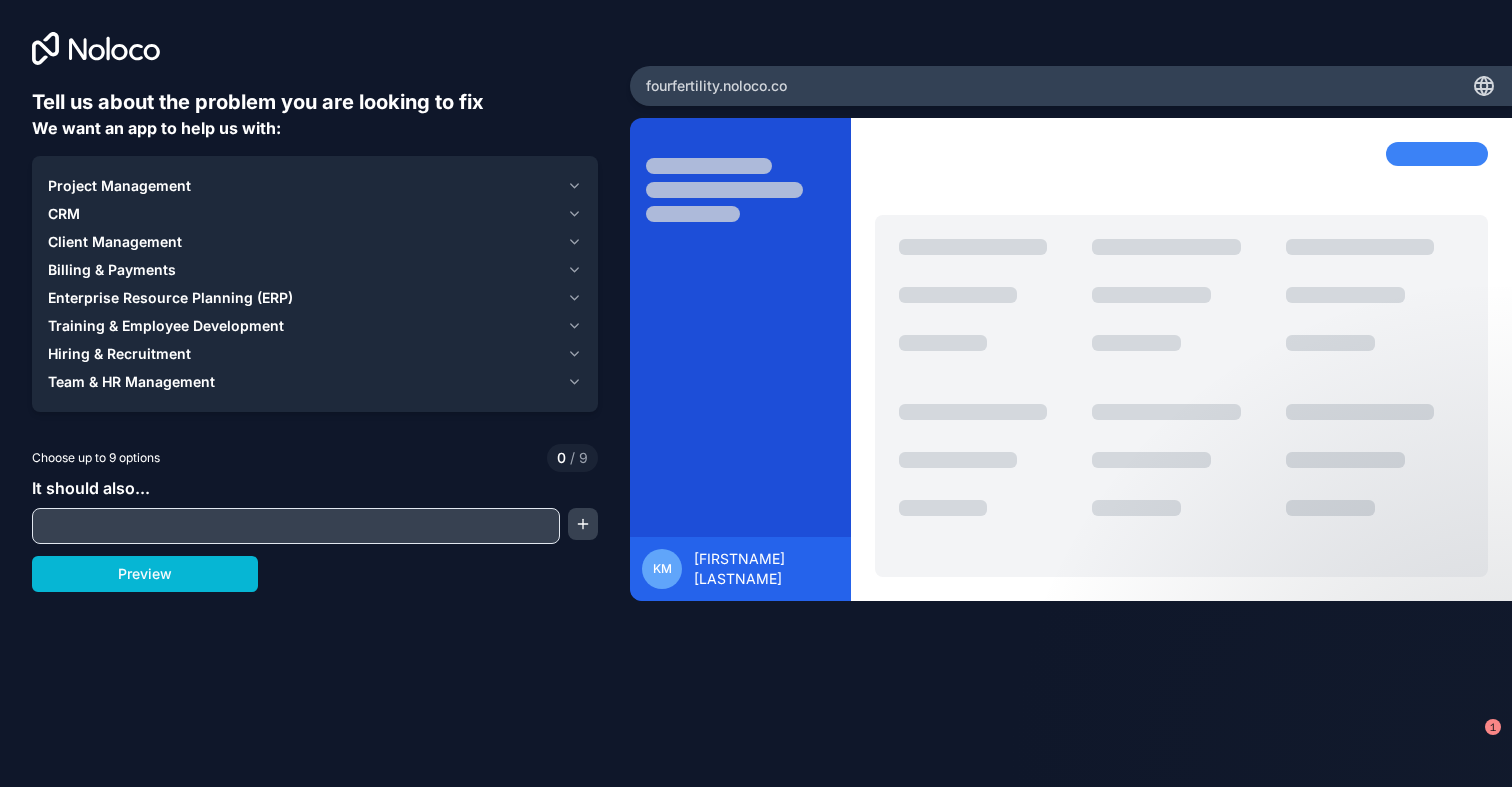 click on "Billing & Payments" at bounding box center (112, 270) 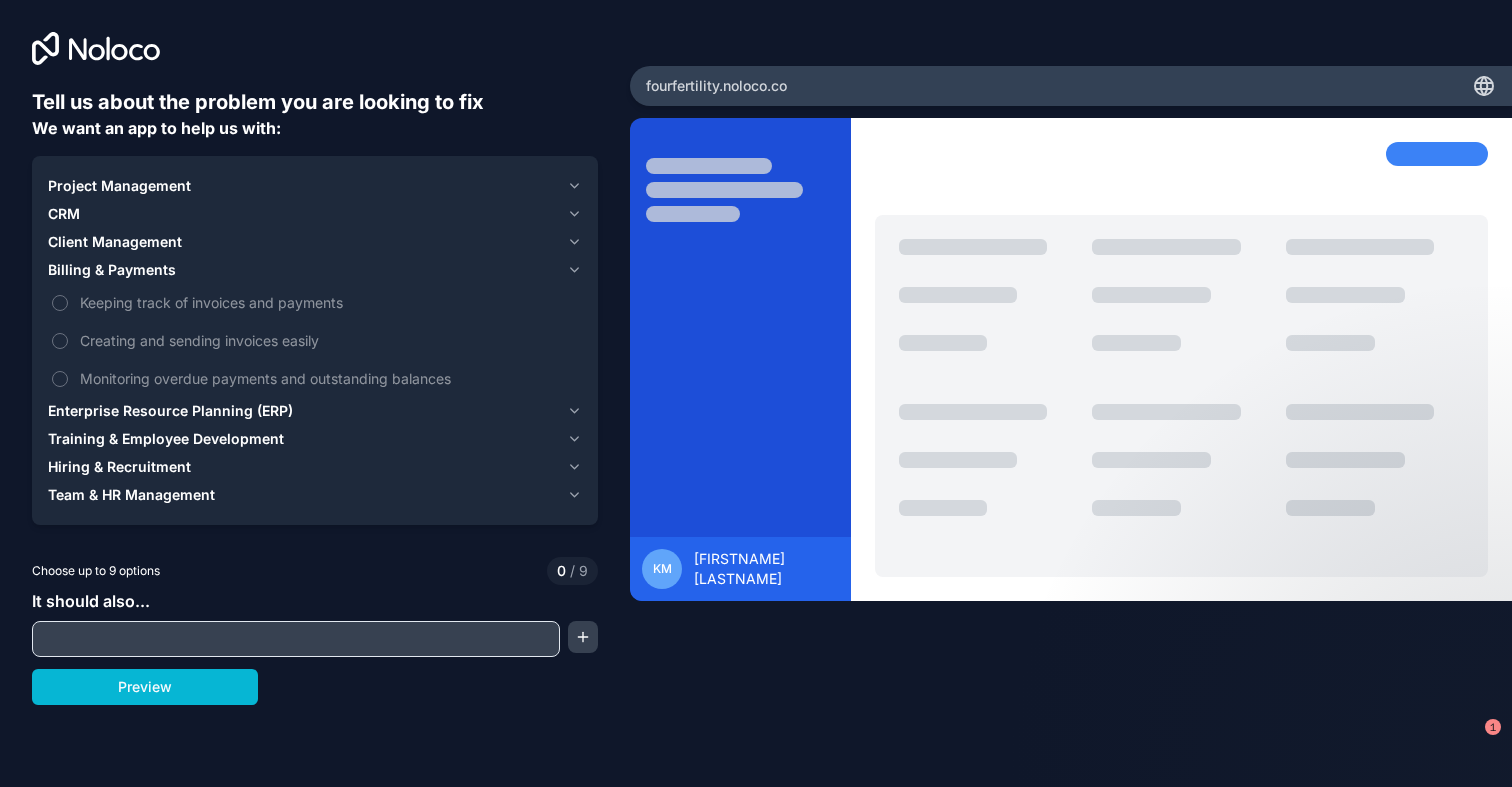 click on "Billing & Payments" at bounding box center [112, 270] 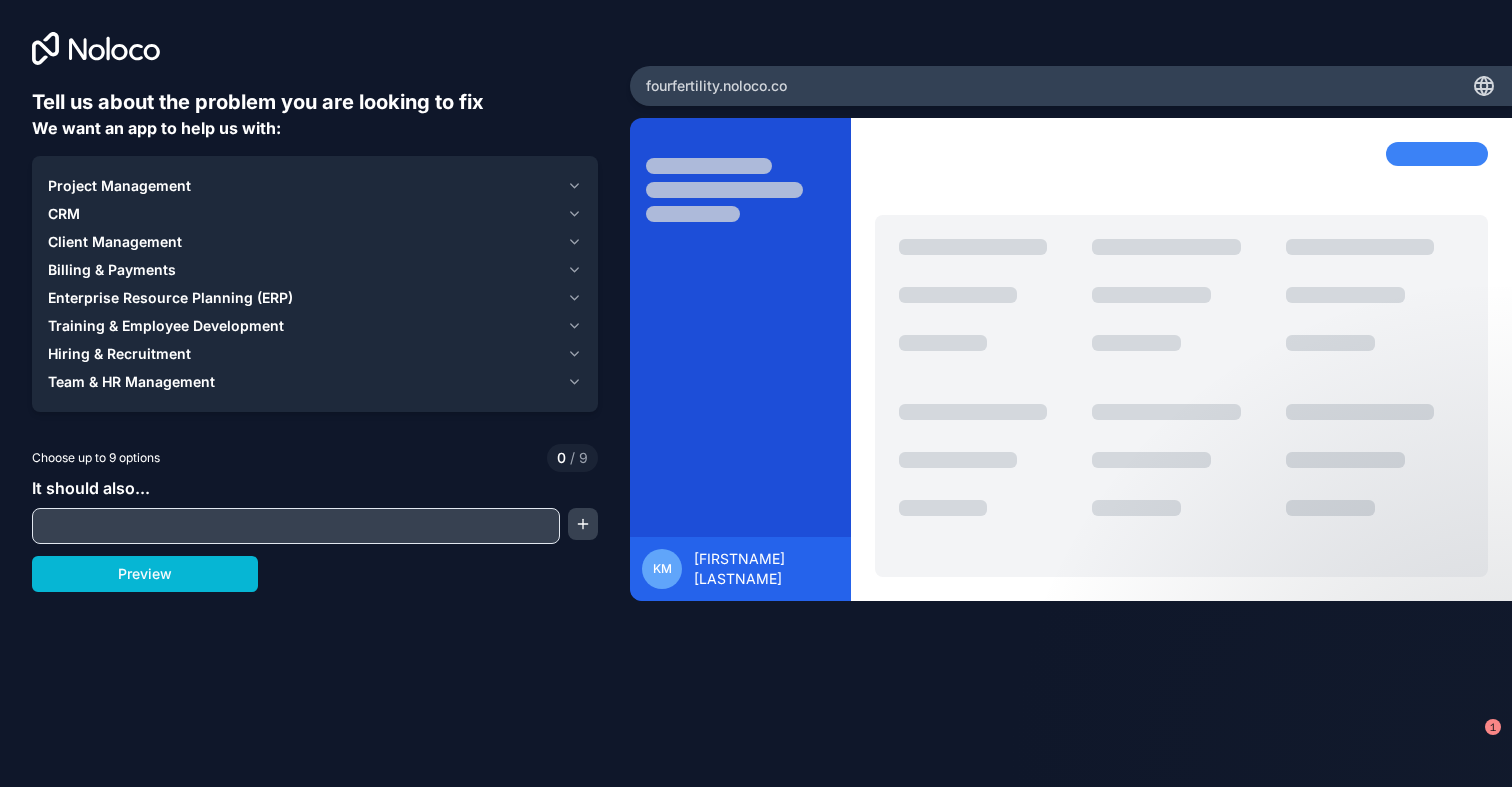 click on "Client Management" at bounding box center [115, 242] 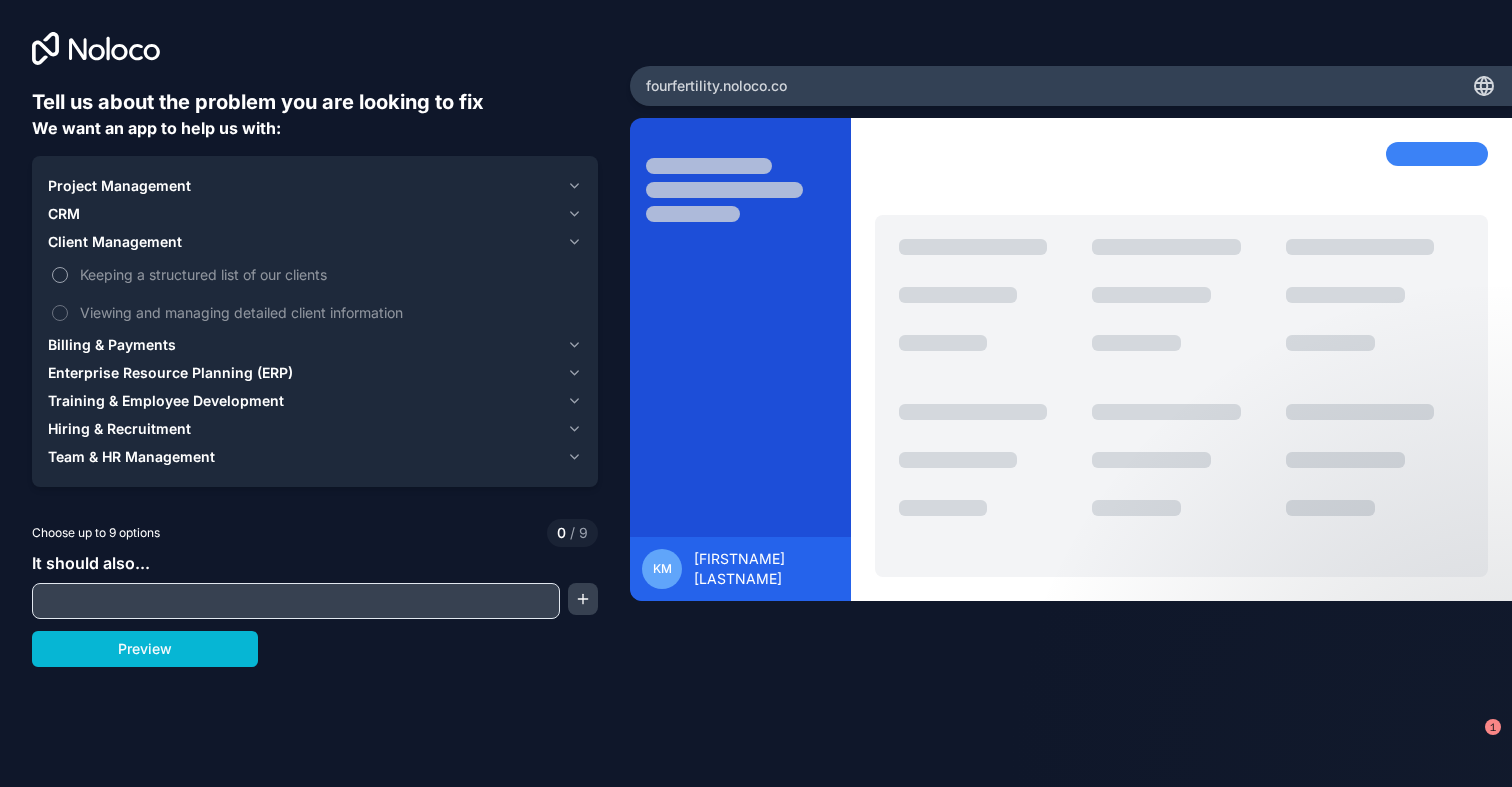 click on "Keeping a structured list of our clients" at bounding box center [329, 274] 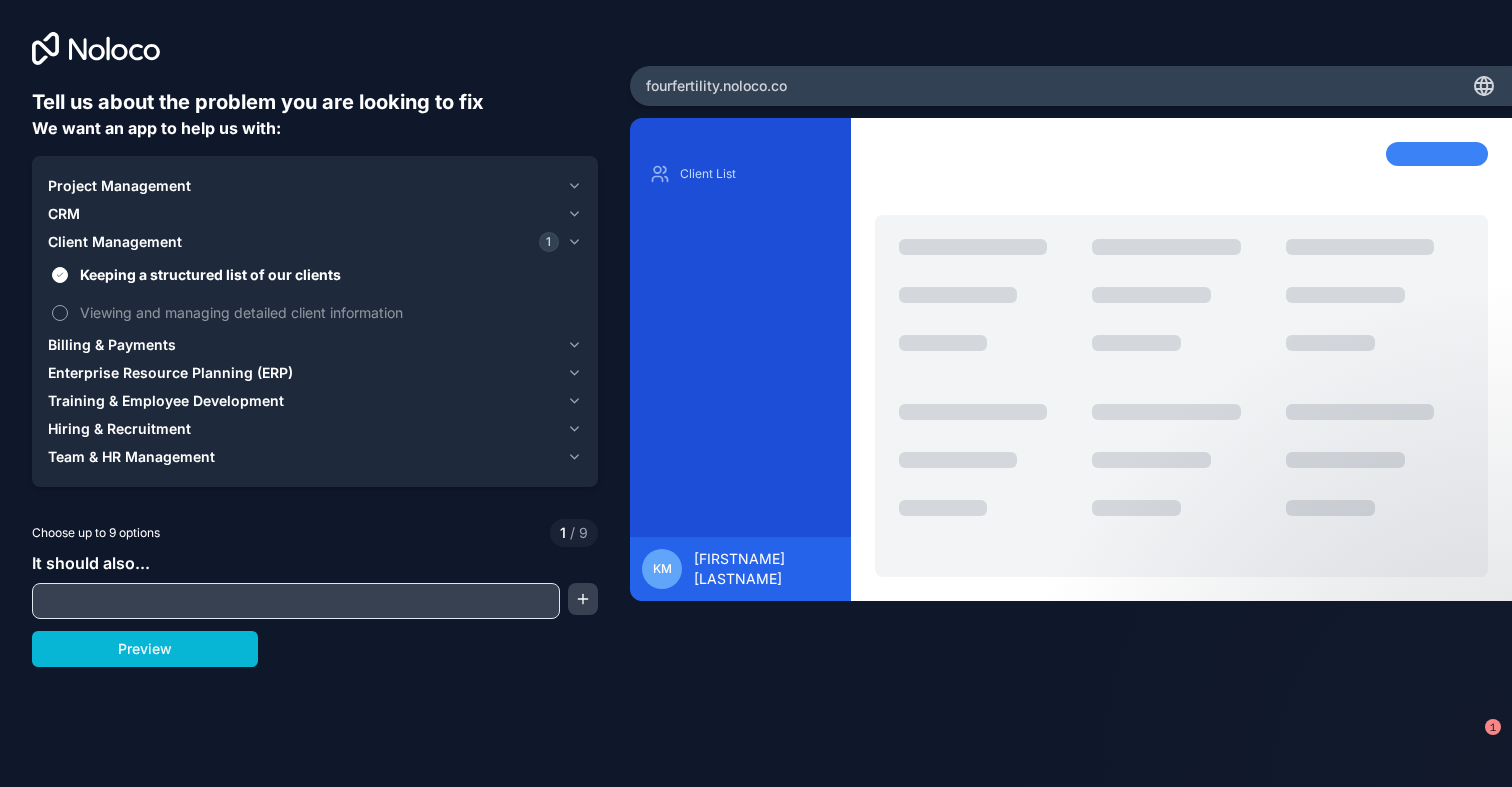 click on "Viewing and managing detailed client information" at bounding box center [329, 312] 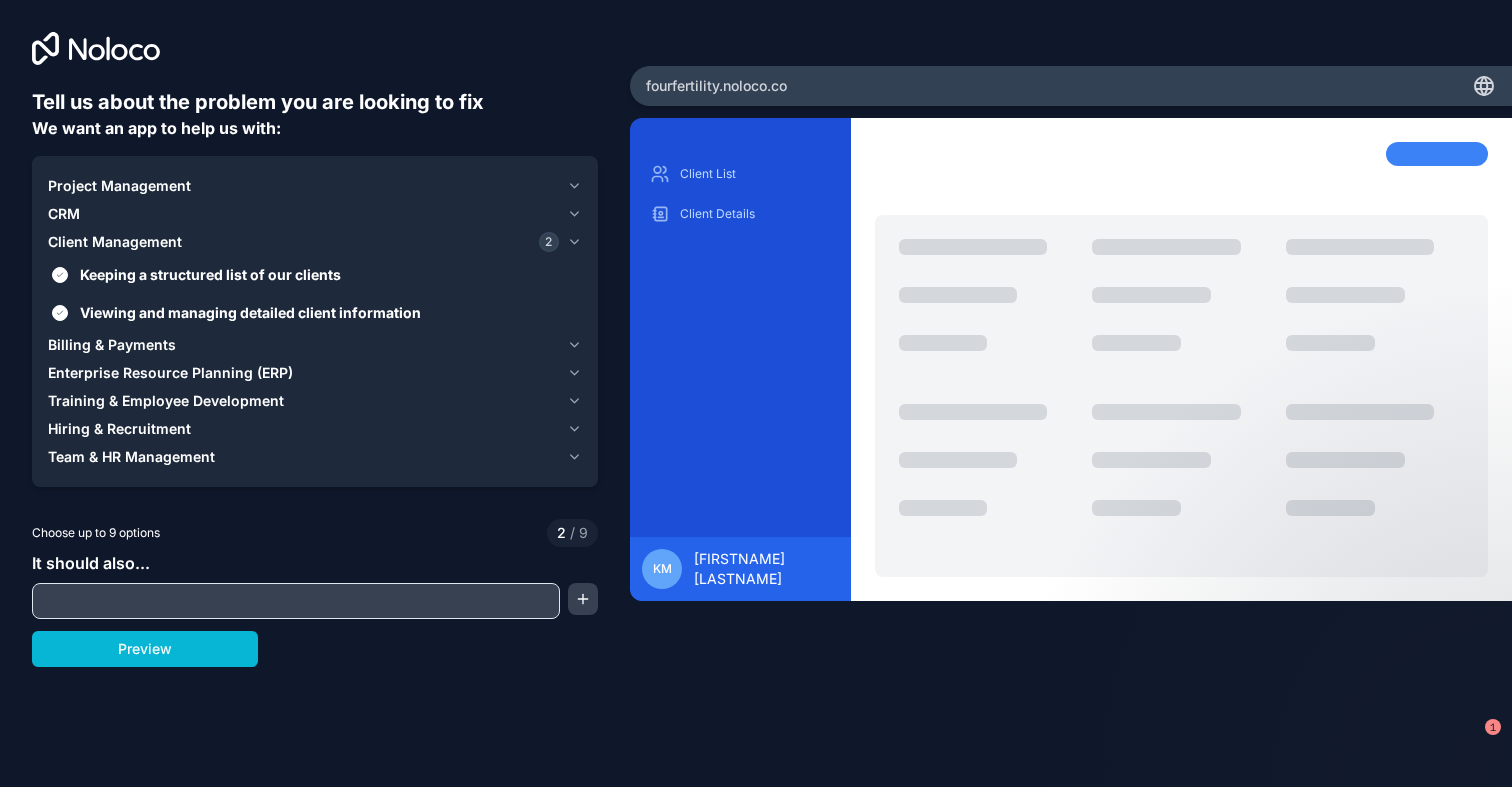 click on "CRM" at bounding box center (303, 214) 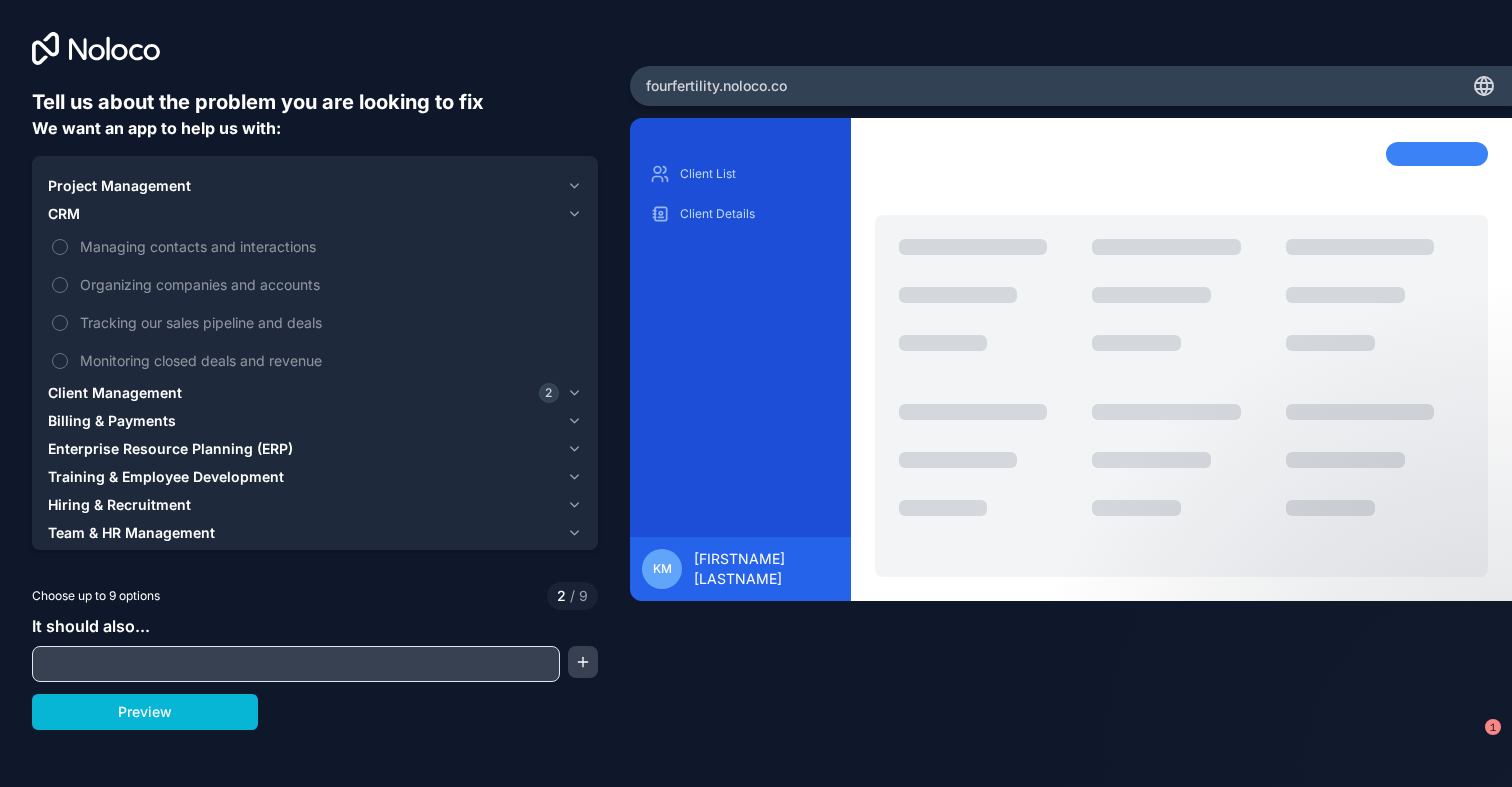 click at bounding box center (296, 664) 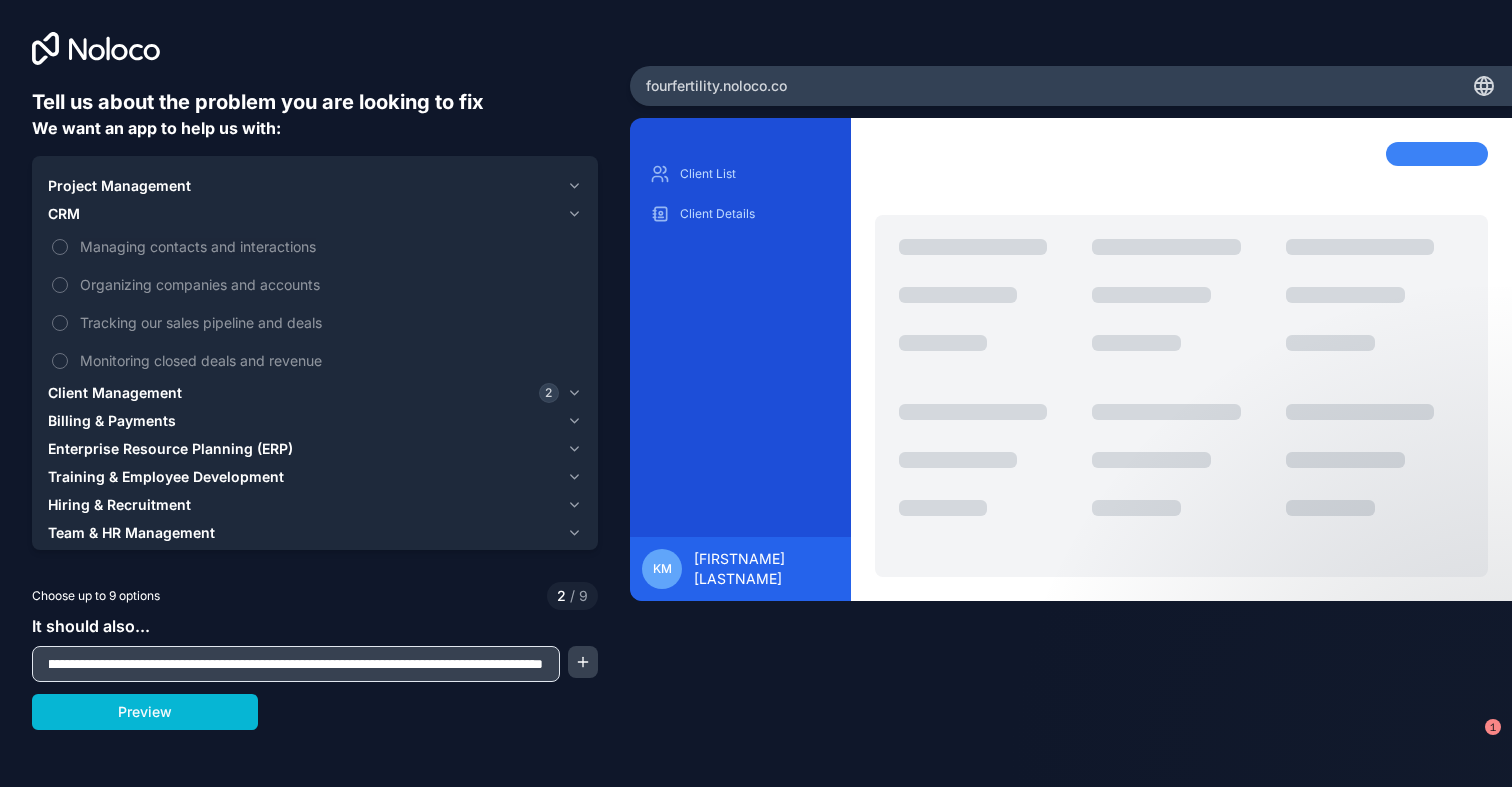 scroll, scrollTop: 0, scrollLeft: 276, axis: horizontal 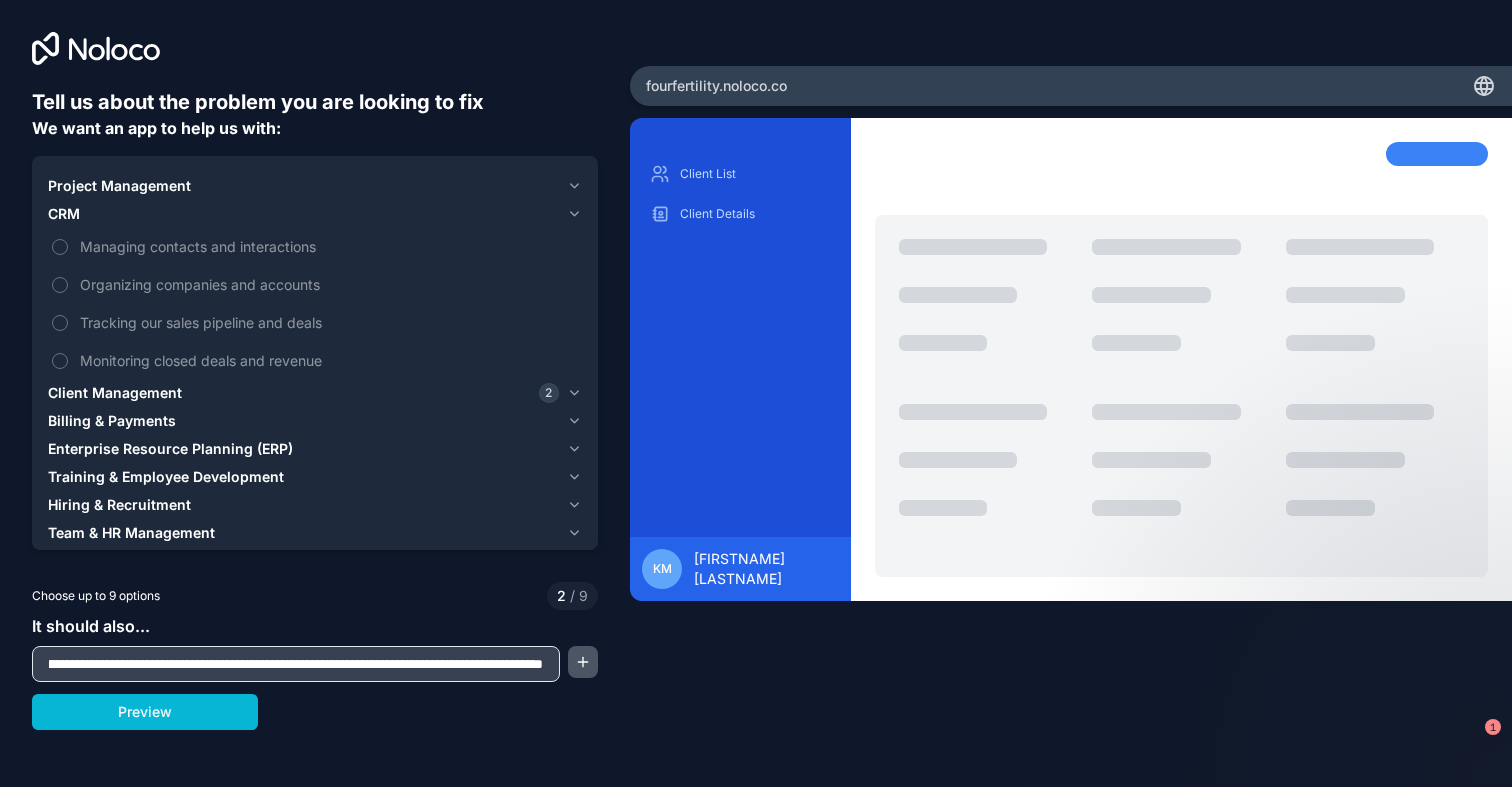 type on "**********" 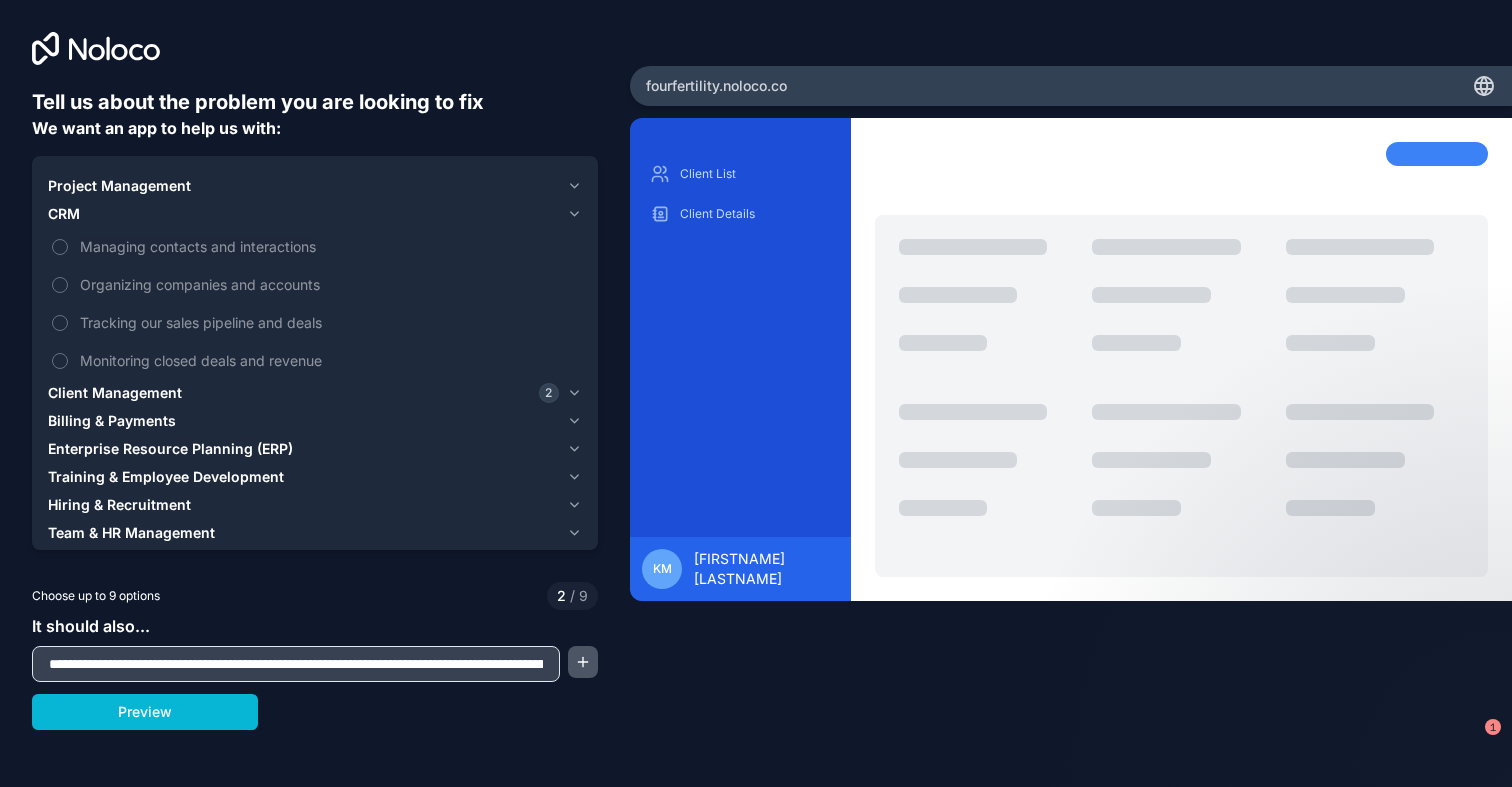 click at bounding box center (583, 662) 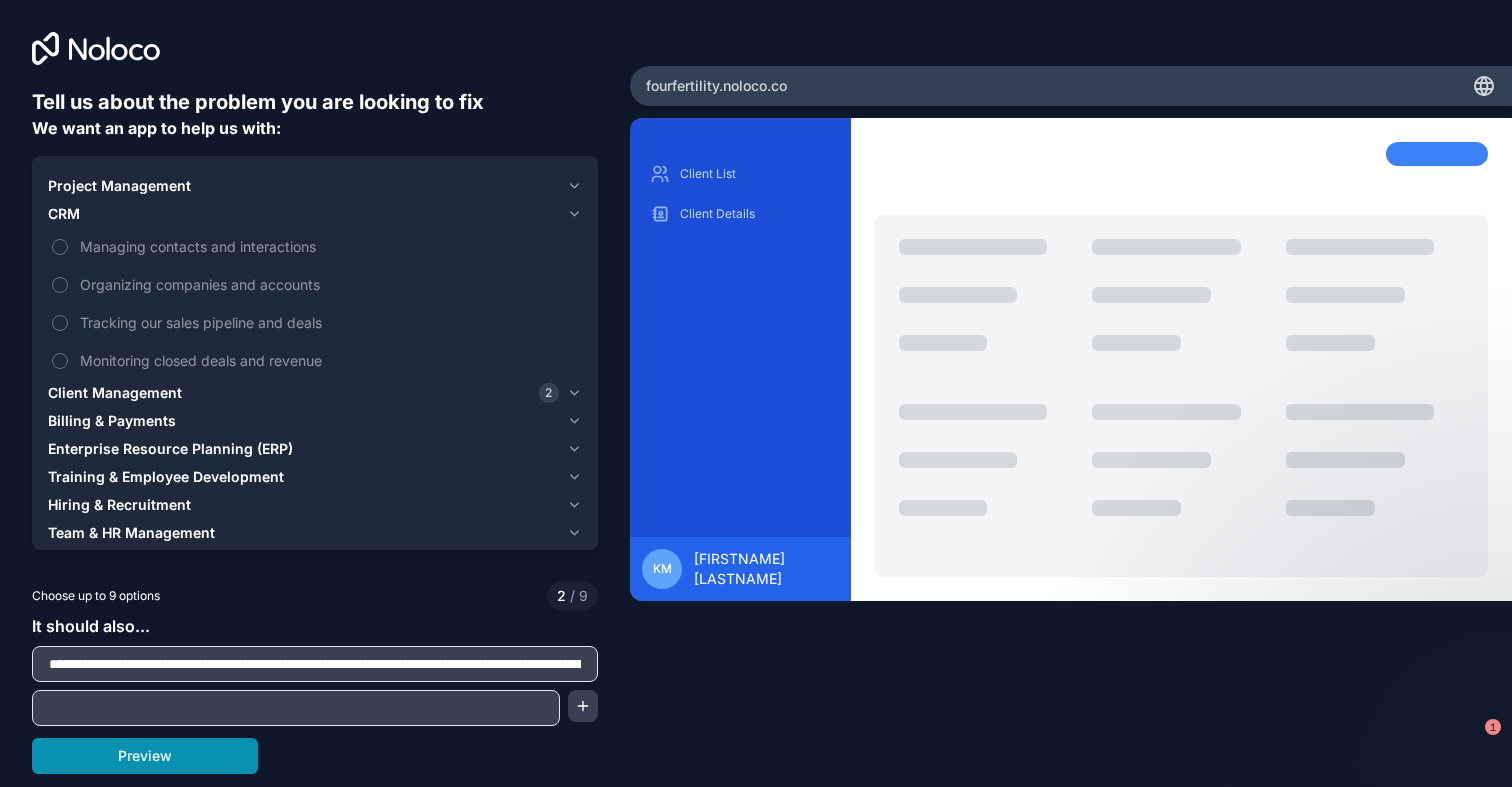 click on "Preview" at bounding box center [145, 756] 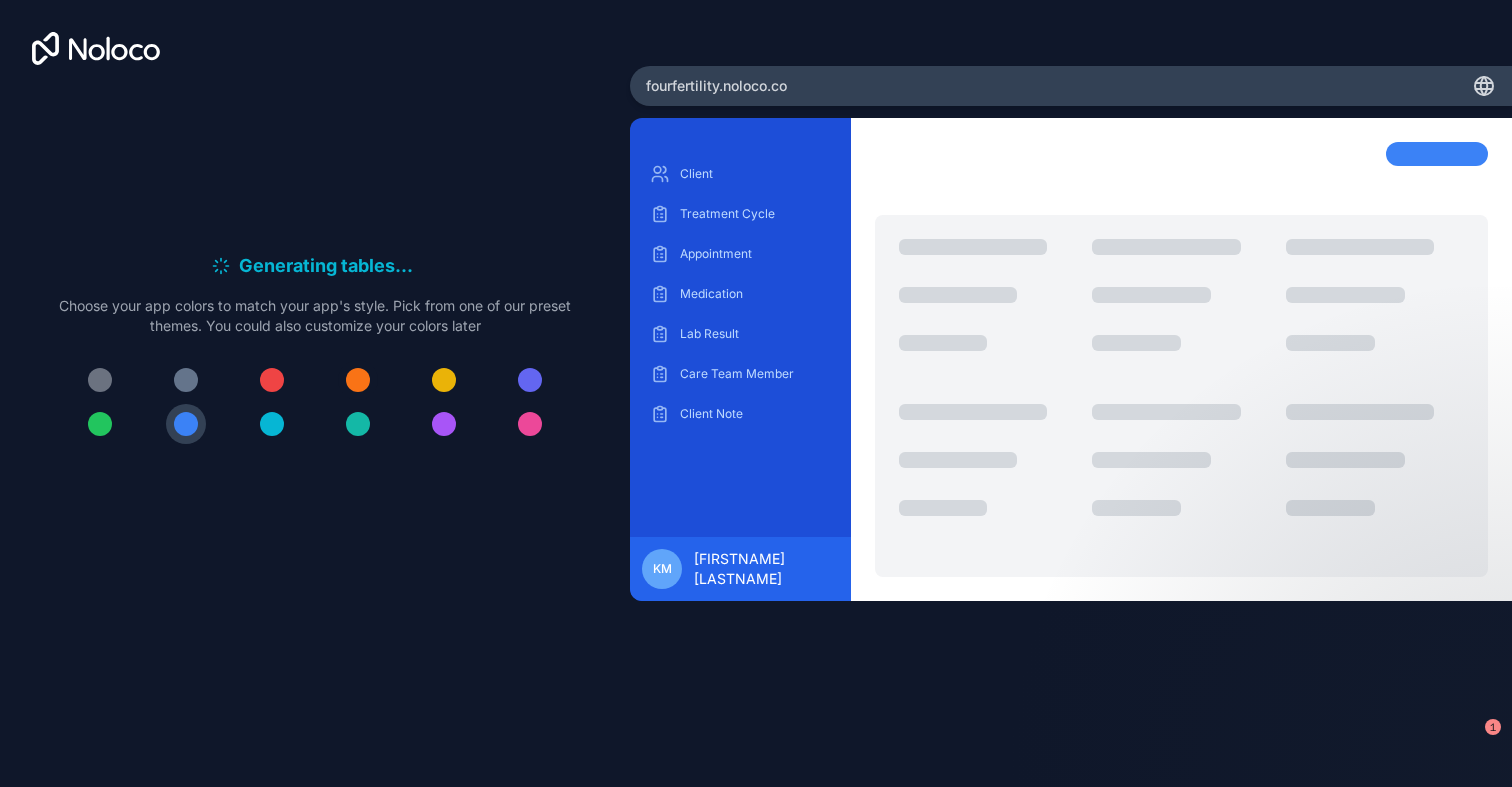 click at bounding box center (358, 380) 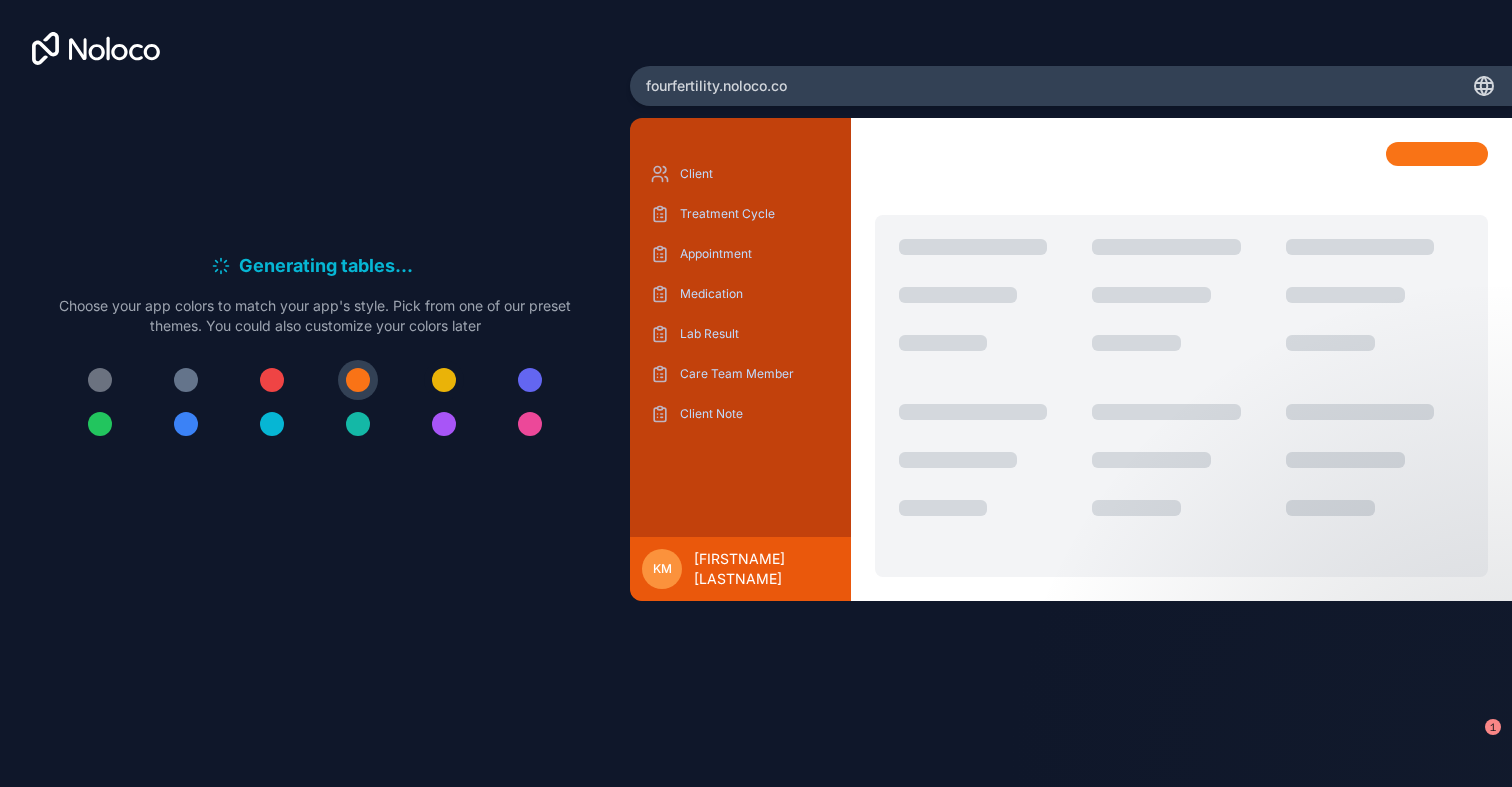 click at bounding box center (444, 380) 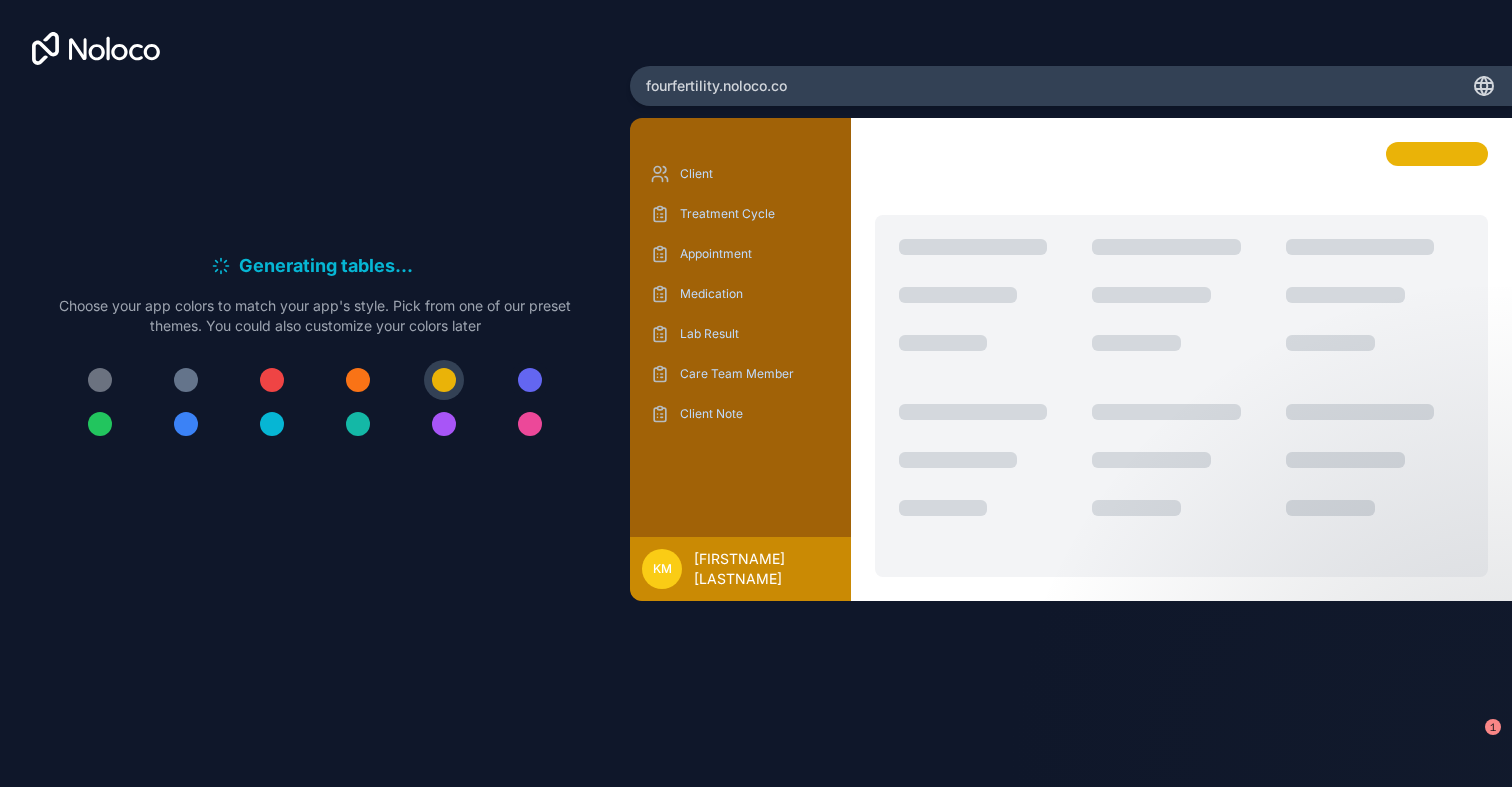 click at bounding box center [530, 380] 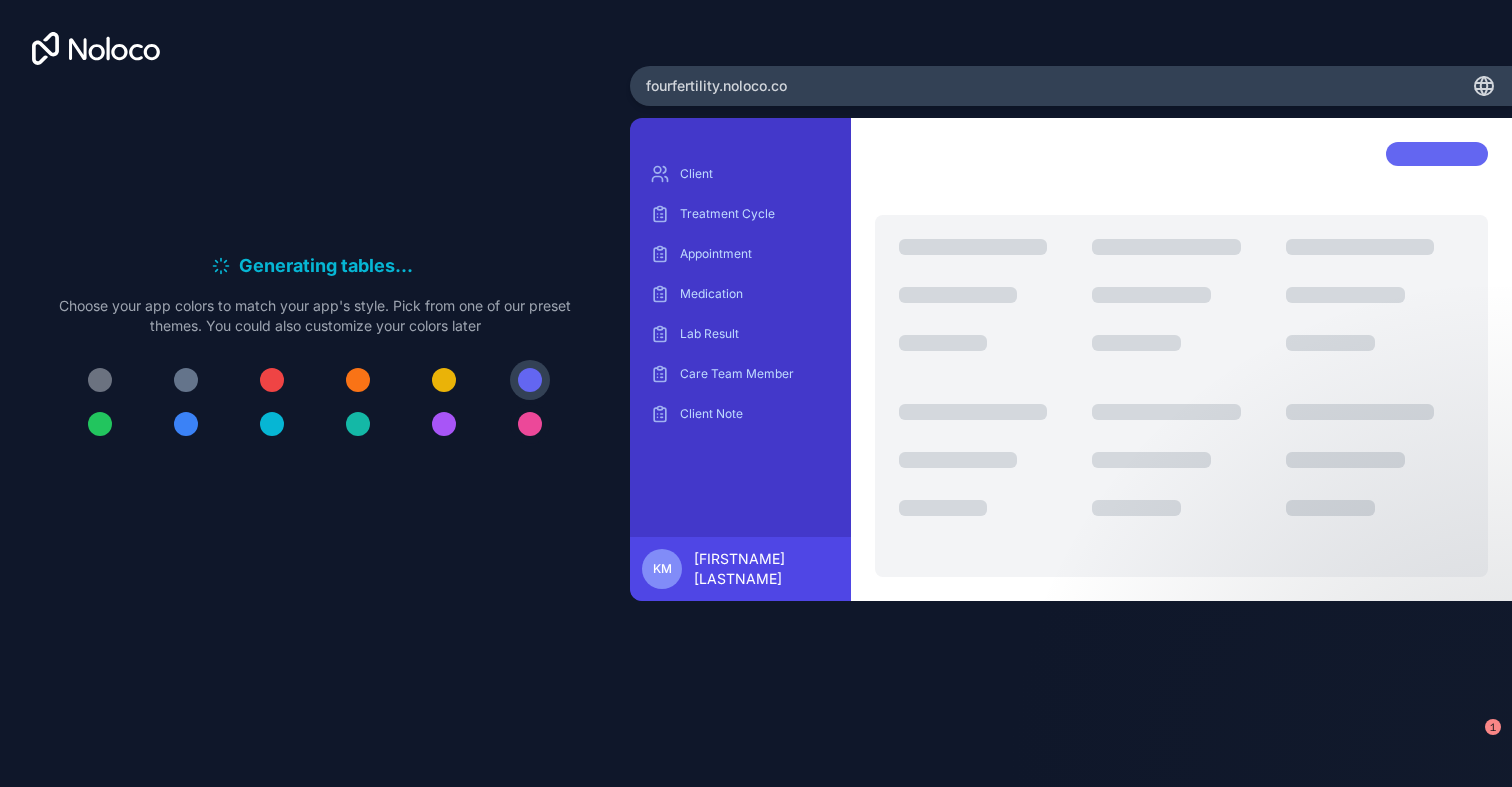 click at bounding box center (530, 424) 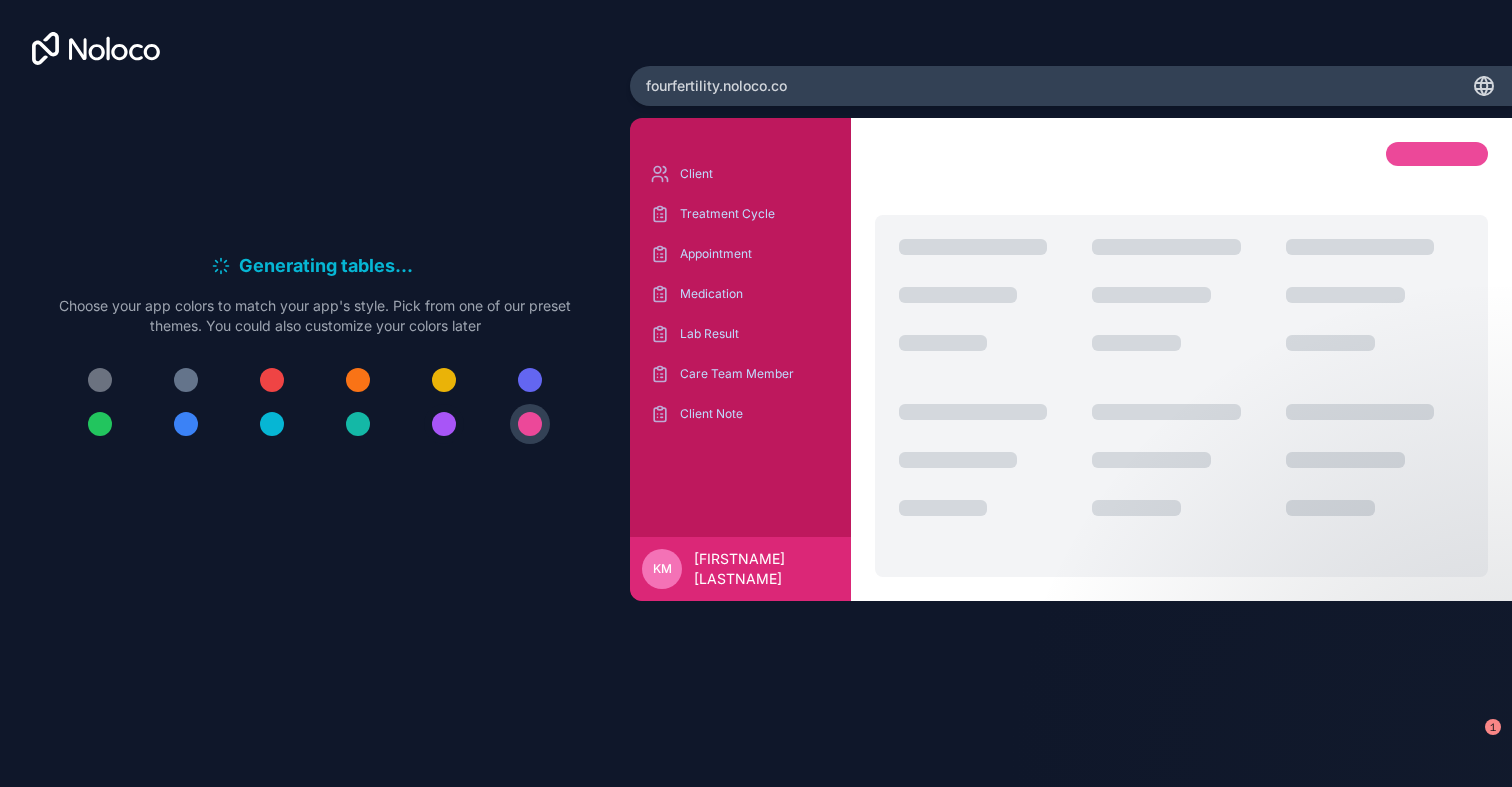 click at bounding box center [444, 424] 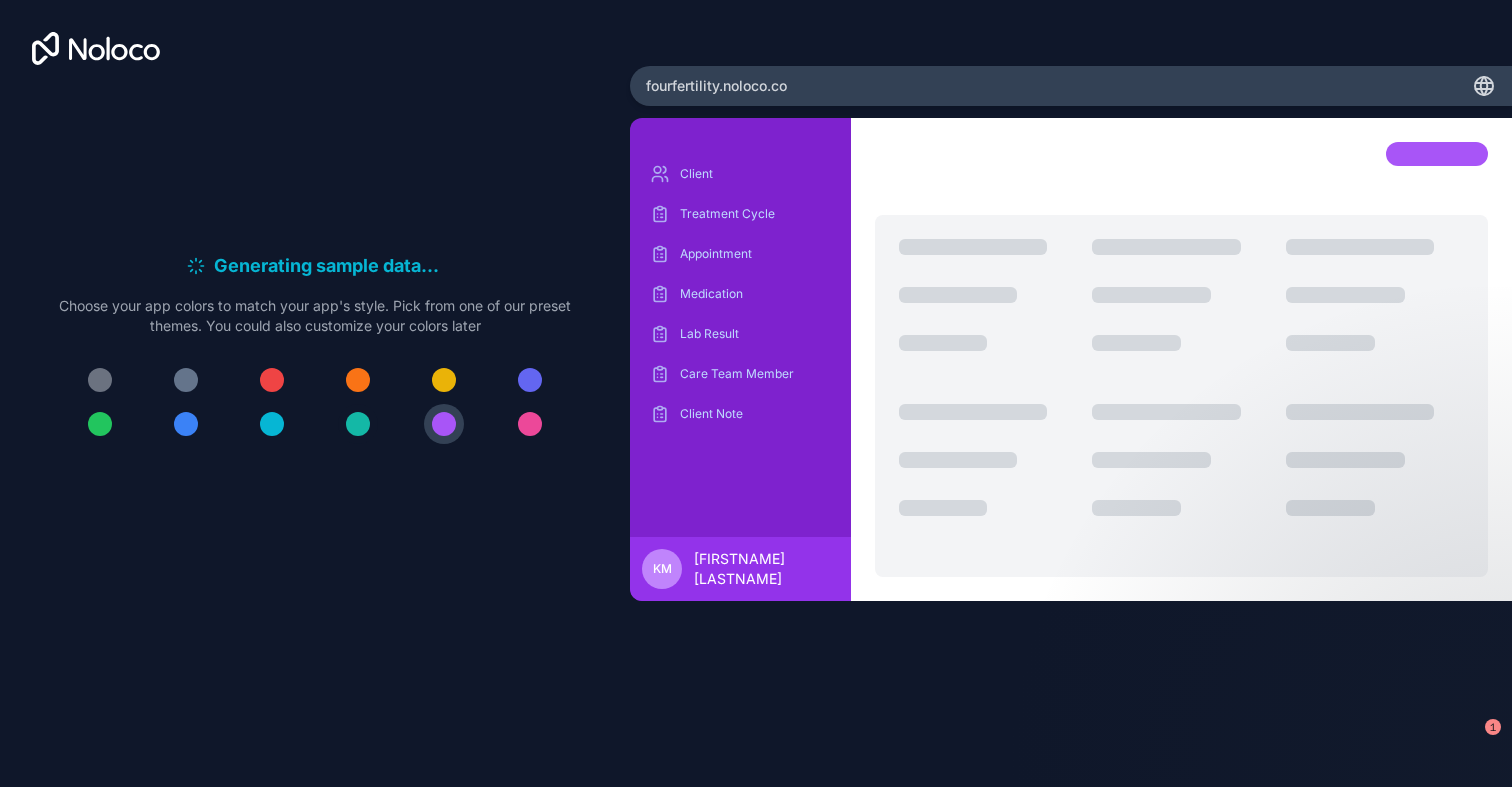 click at bounding box center [358, 424] 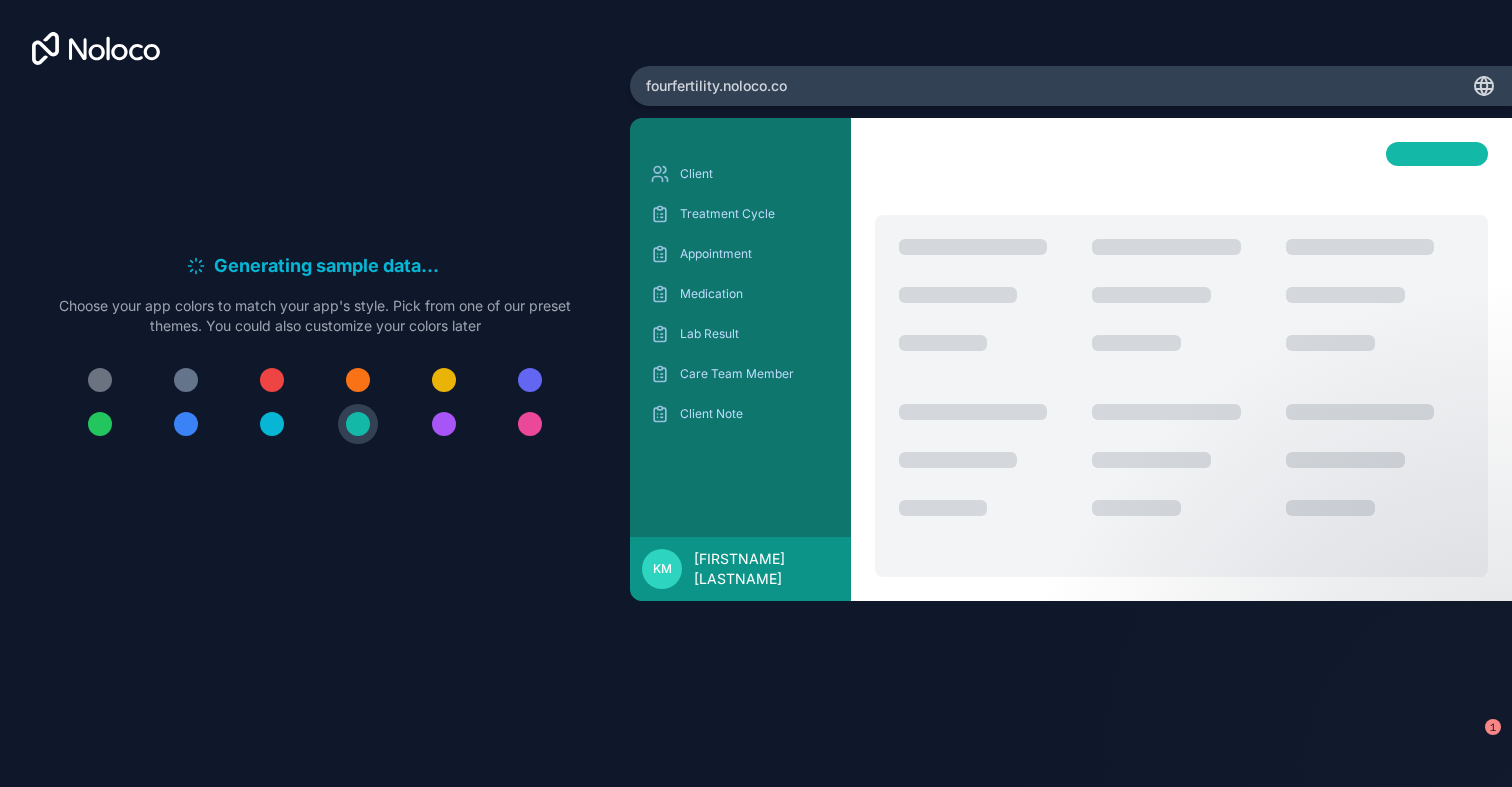 click at bounding box center (272, 424) 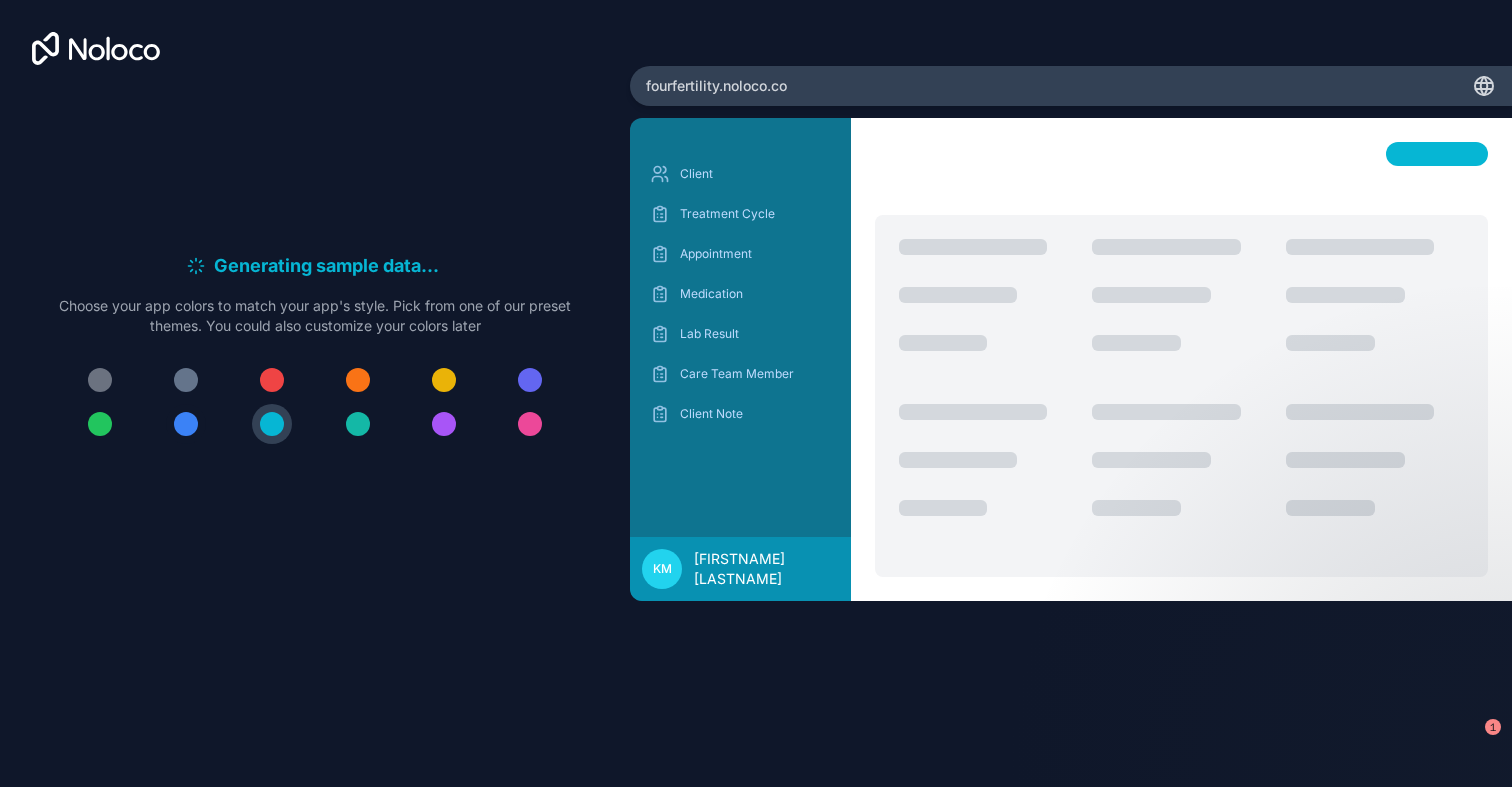 click at bounding box center (186, 424) 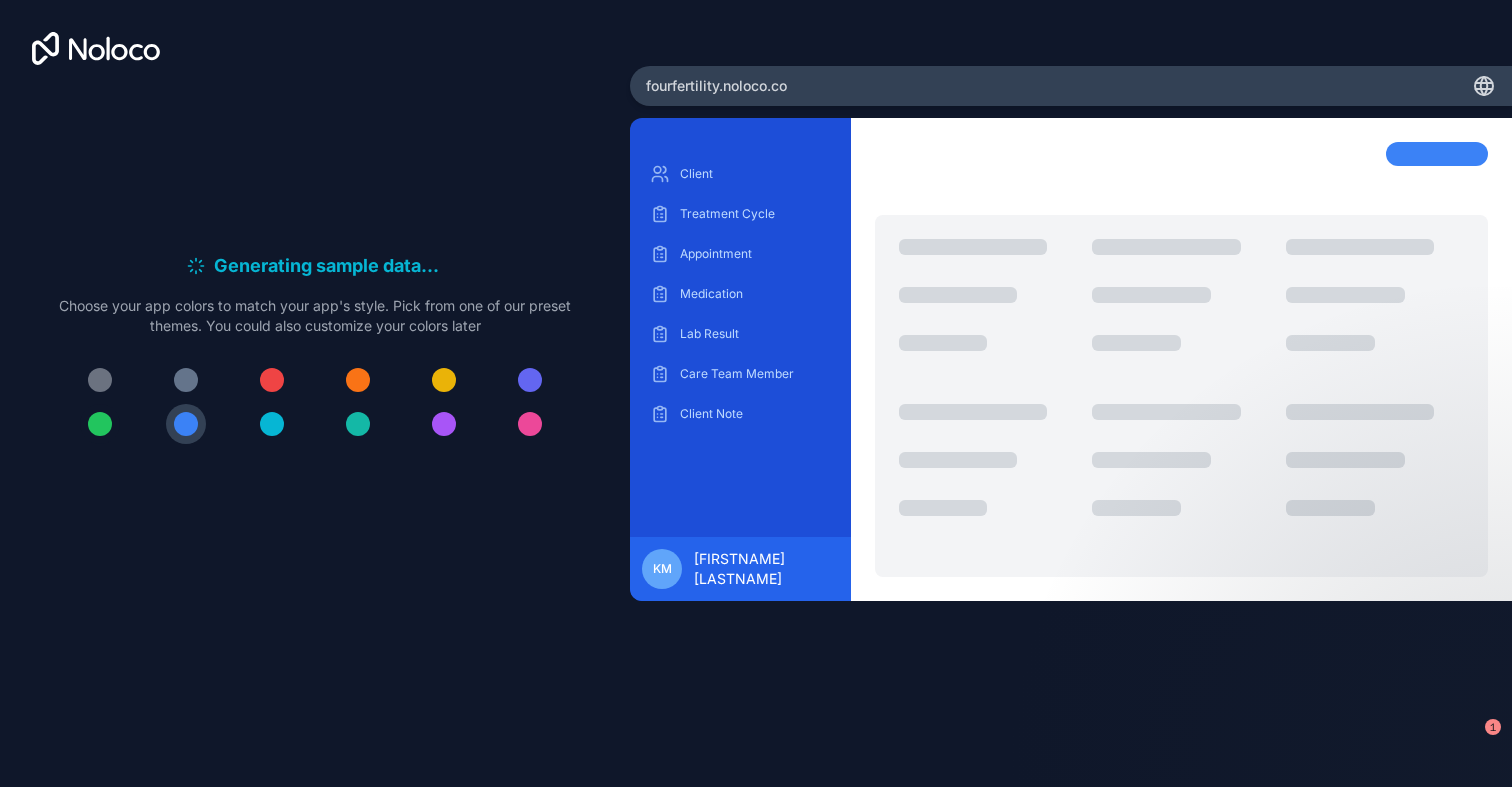 click at bounding box center [100, 424] 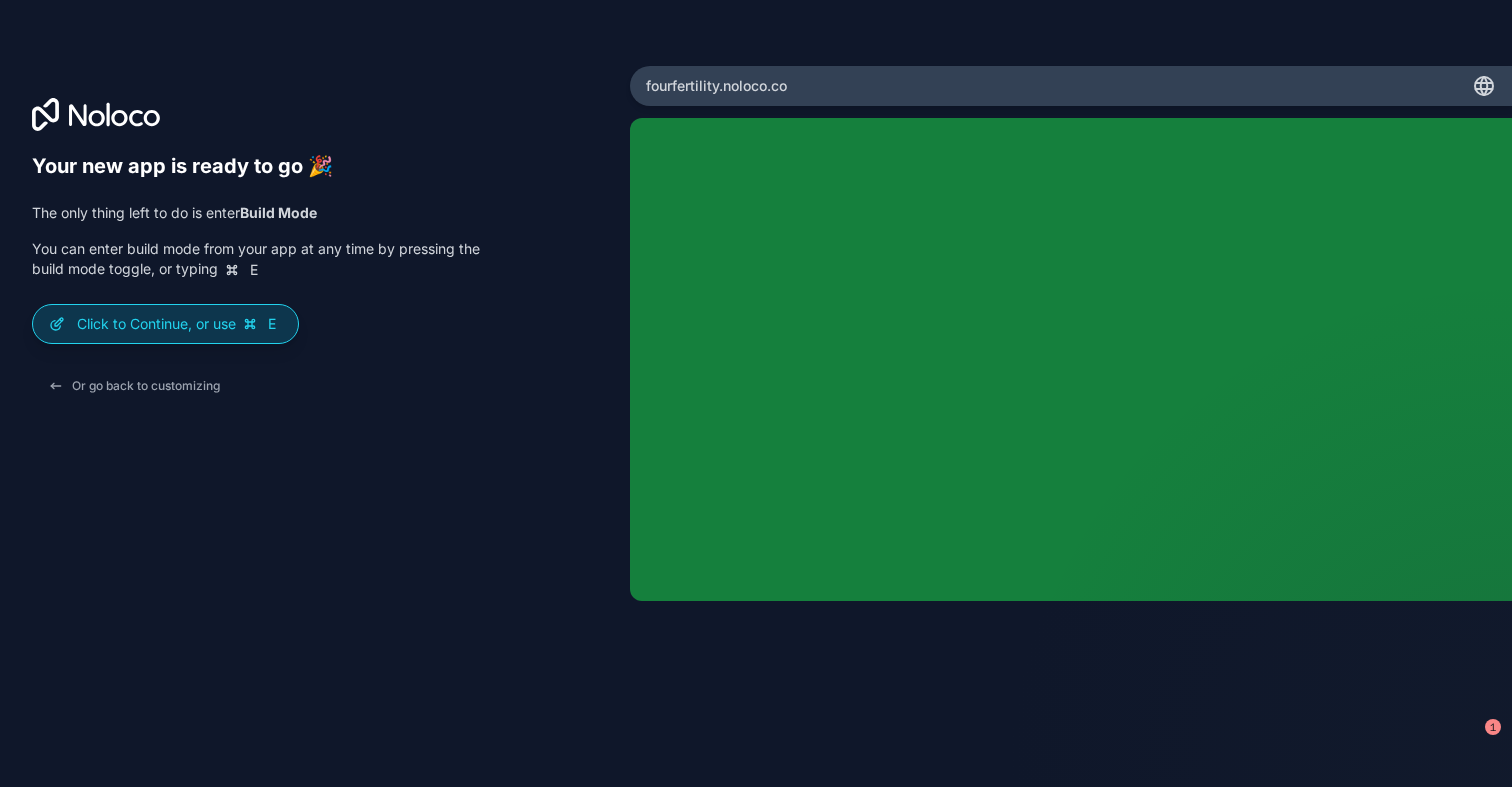 click on "Click to Continue, or use  E" at bounding box center (179, 324) 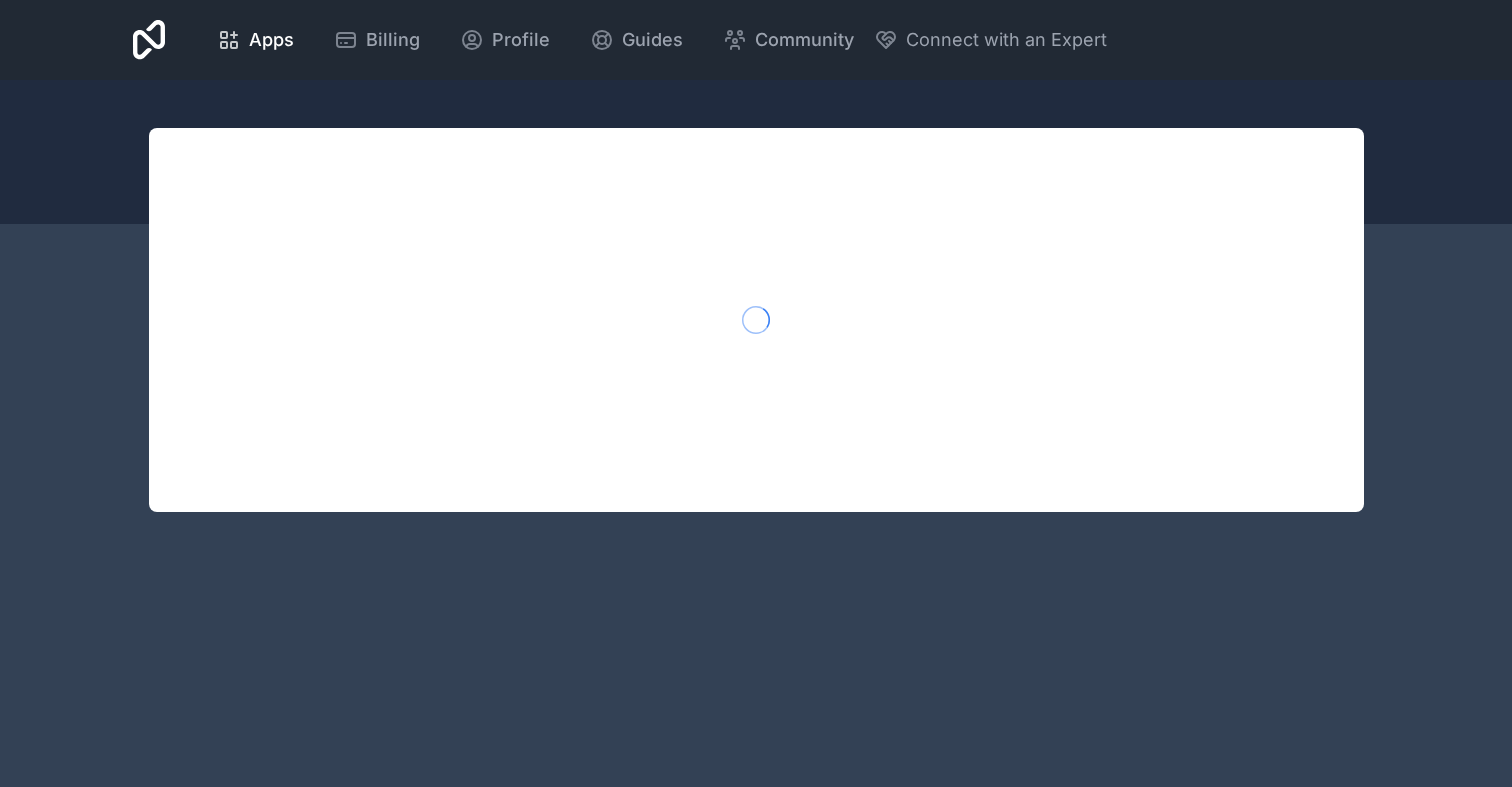 scroll, scrollTop: 0, scrollLeft: 0, axis: both 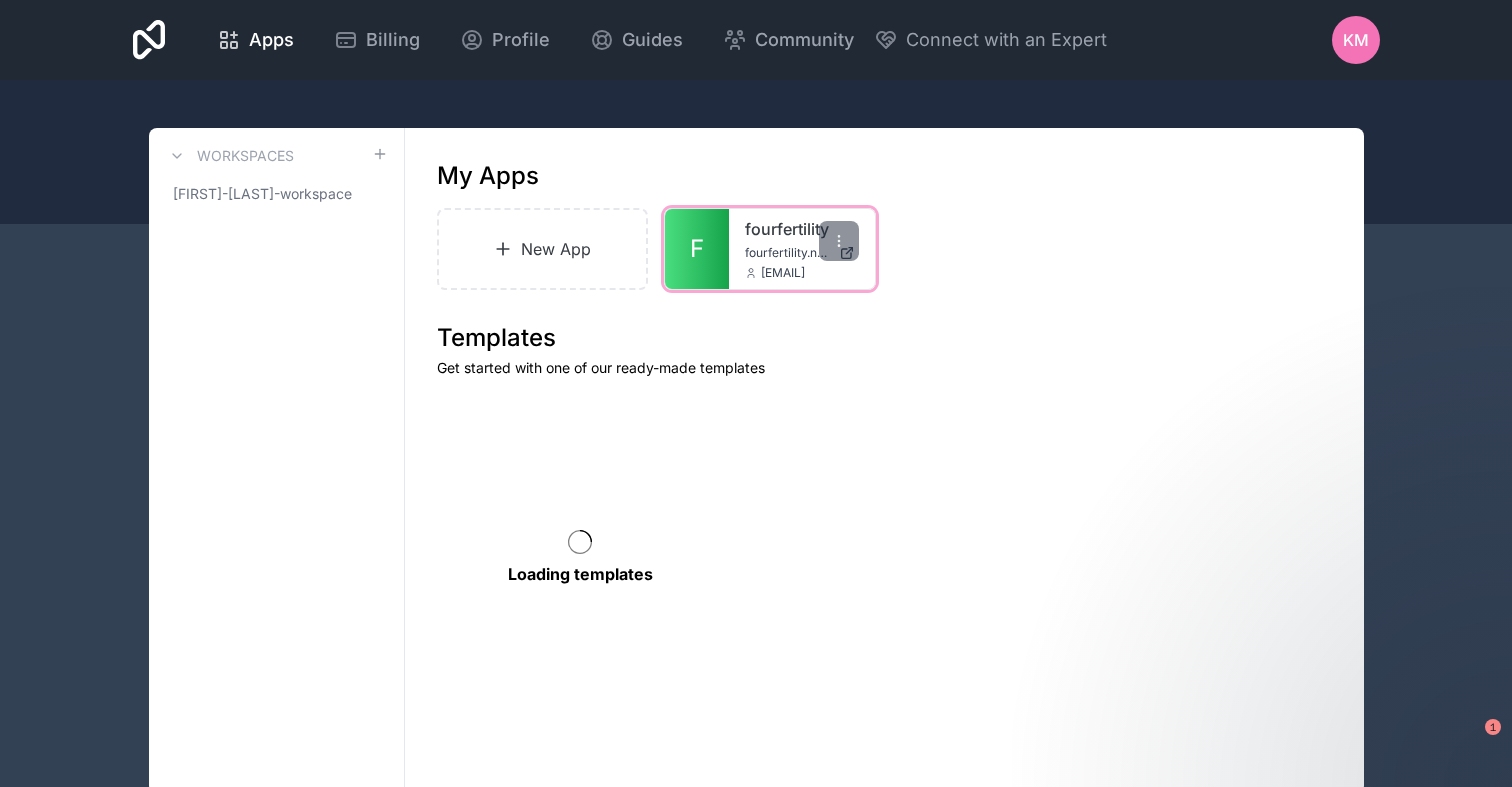 click on "fourfertility fourfertility.noloco.co karan@ancewear.com" at bounding box center (802, 249) 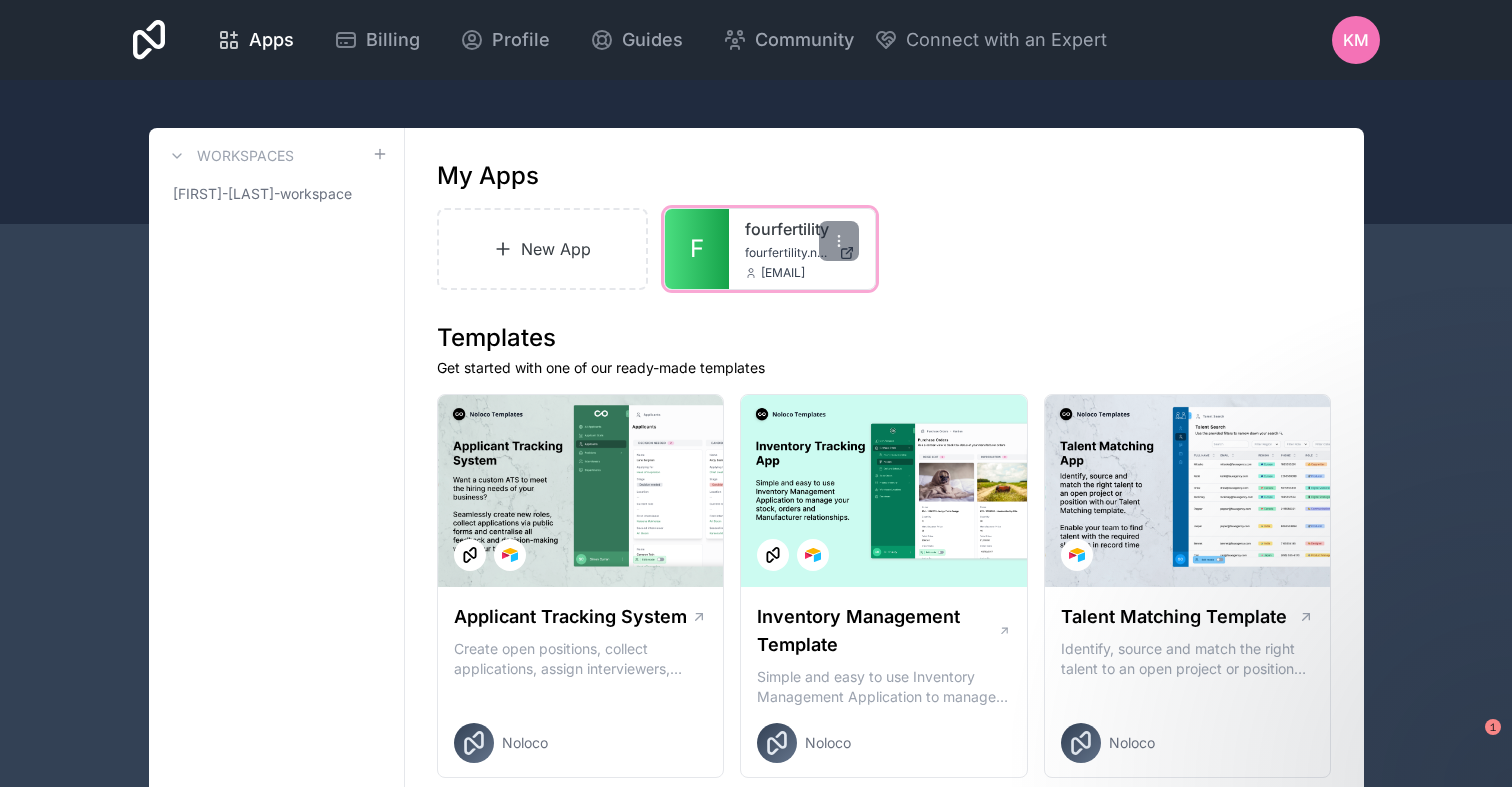 click on "fourfertility" at bounding box center [802, 229] 